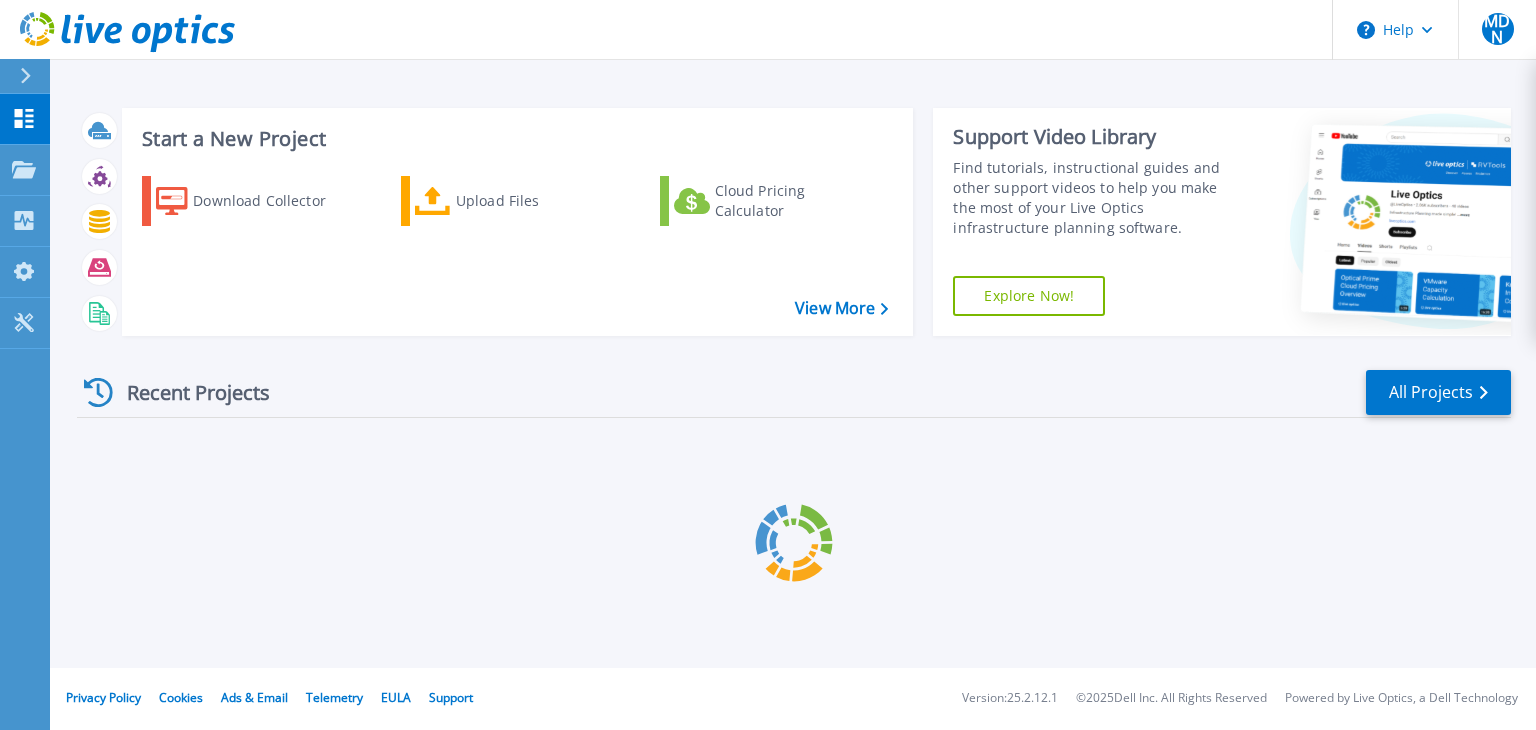 scroll, scrollTop: 0, scrollLeft: 0, axis: both 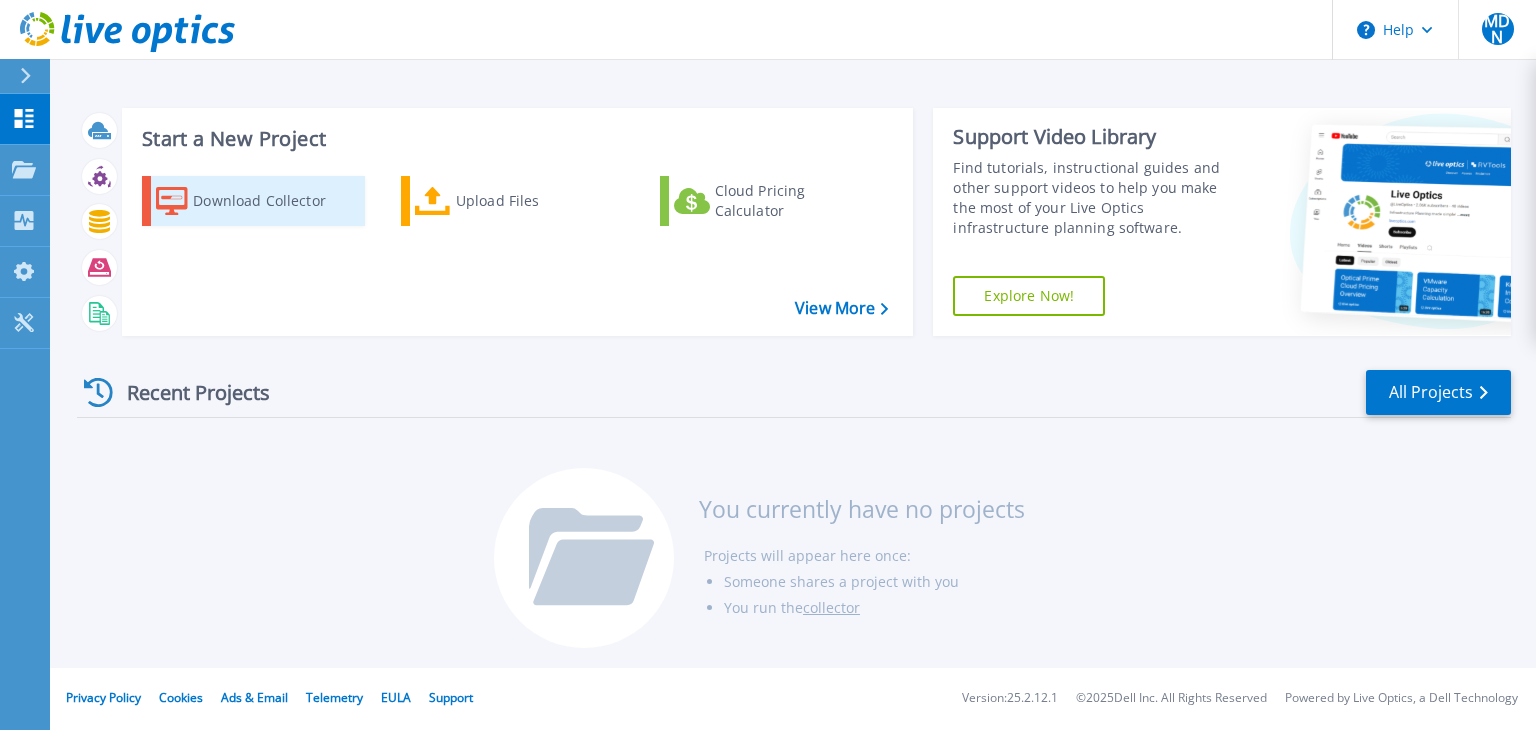 click on "Download Collector" at bounding box center (273, 201) 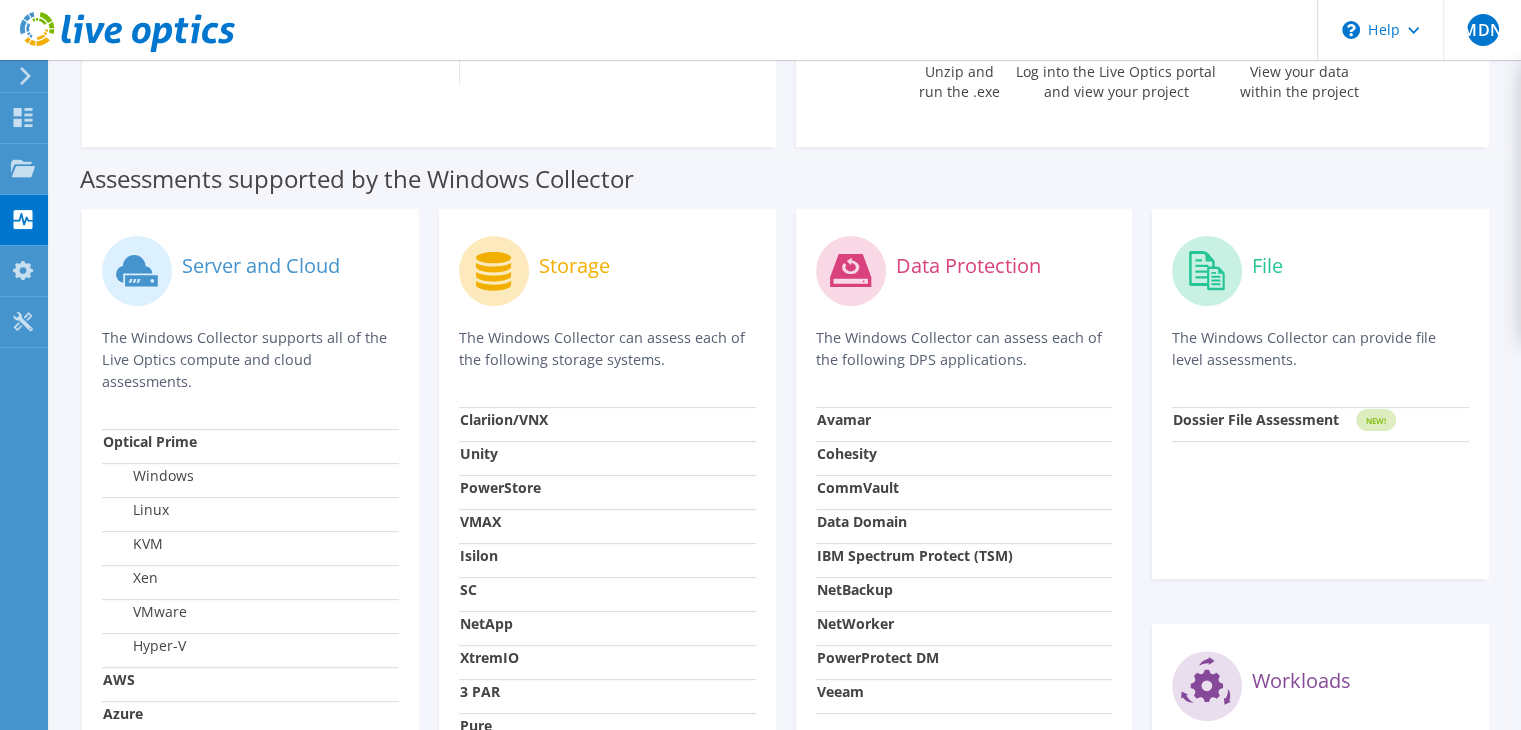 scroll, scrollTop: 448, scrollLeft: 0, axis: vertical 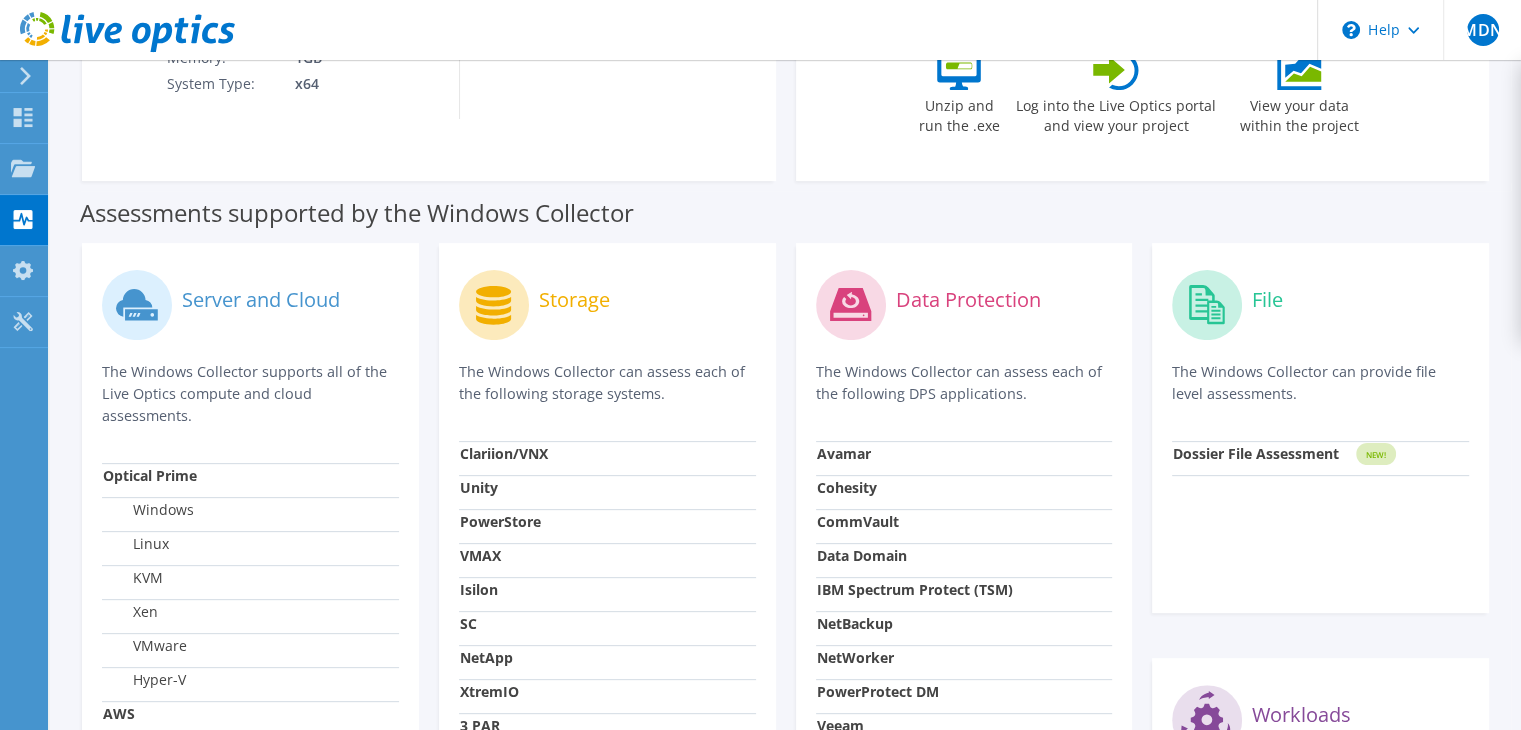 click 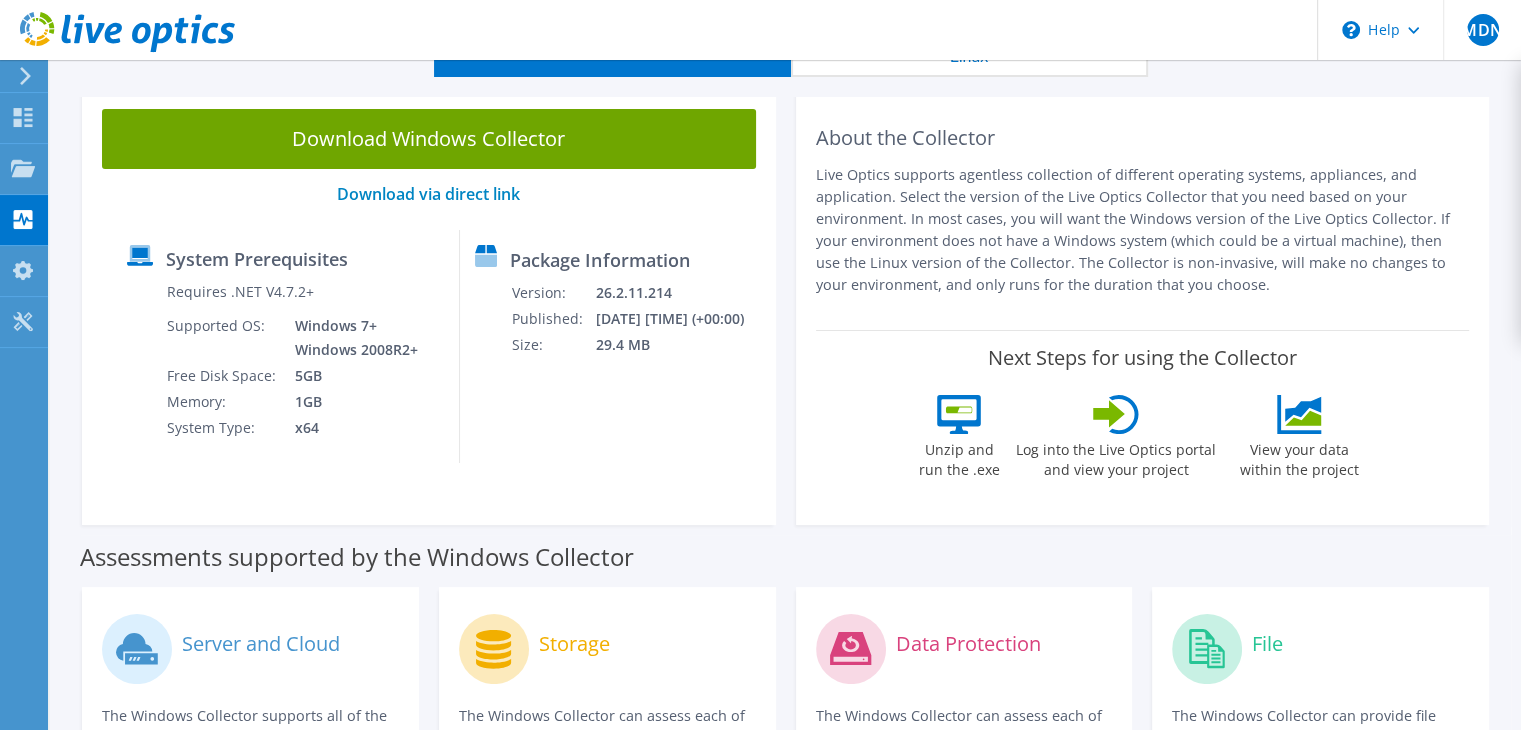 scroll, scrollTop: 0, scrollLeft: 0, axis: both 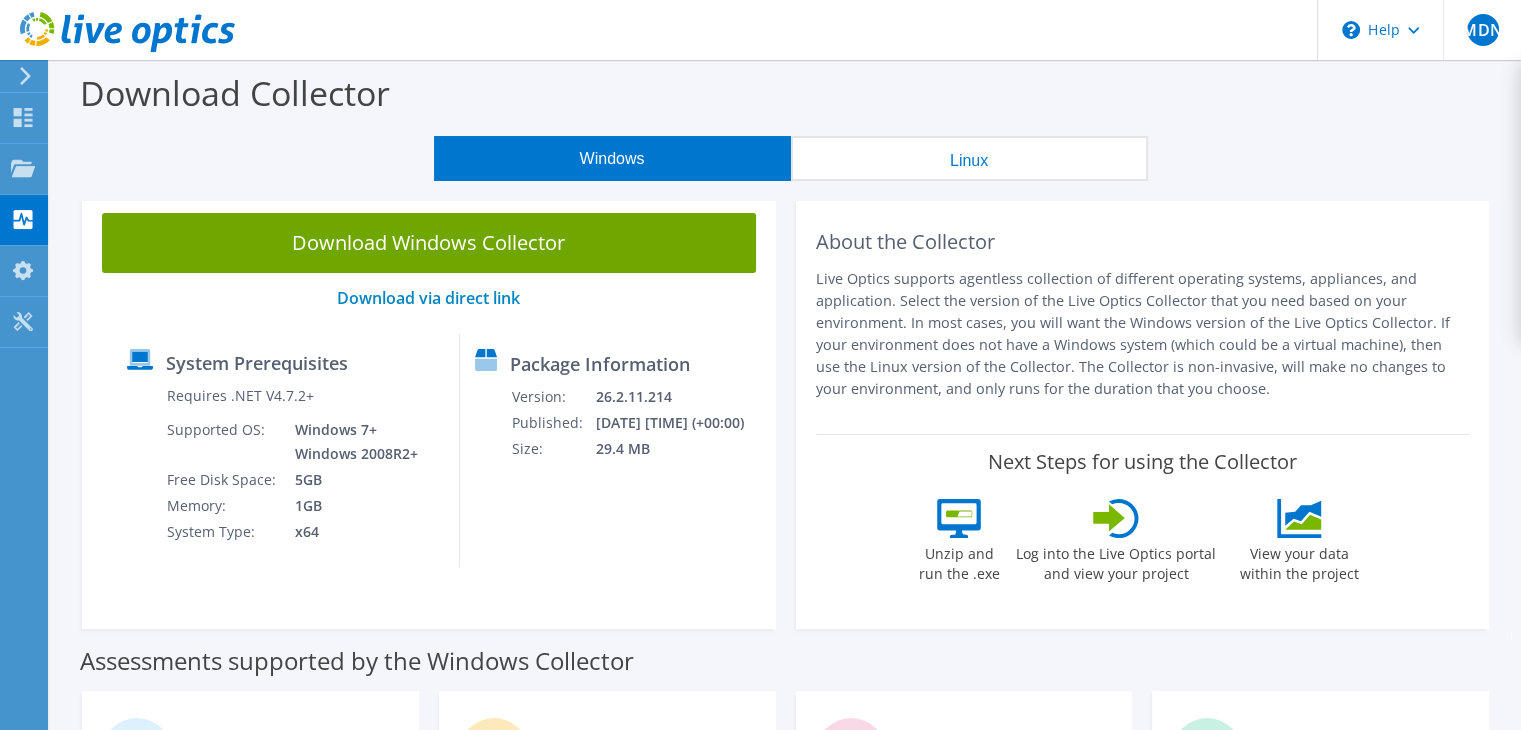 click on "System Prerequisites" at bounding box center [257, 363] 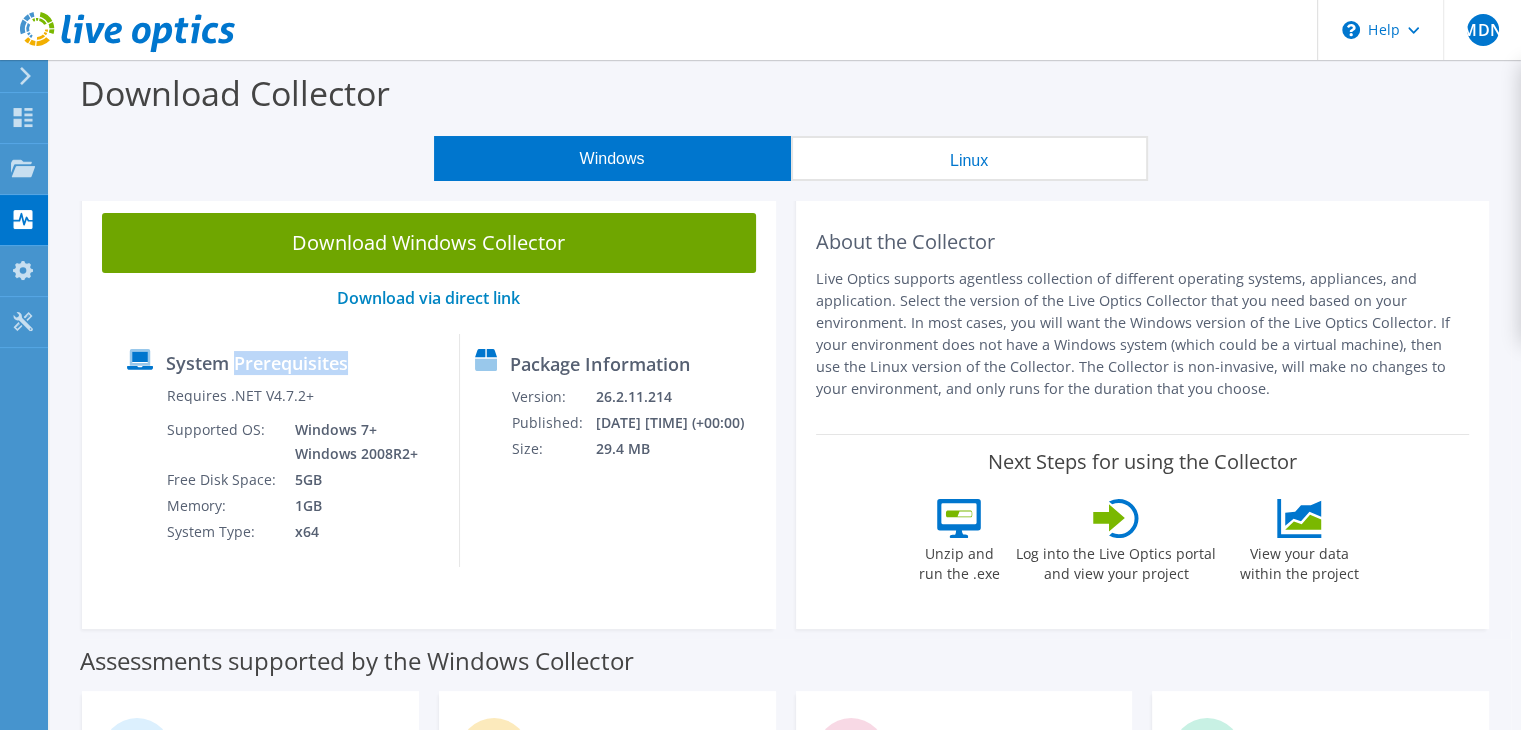 click on "System Prerequisites" at bounding box center (257, 363) 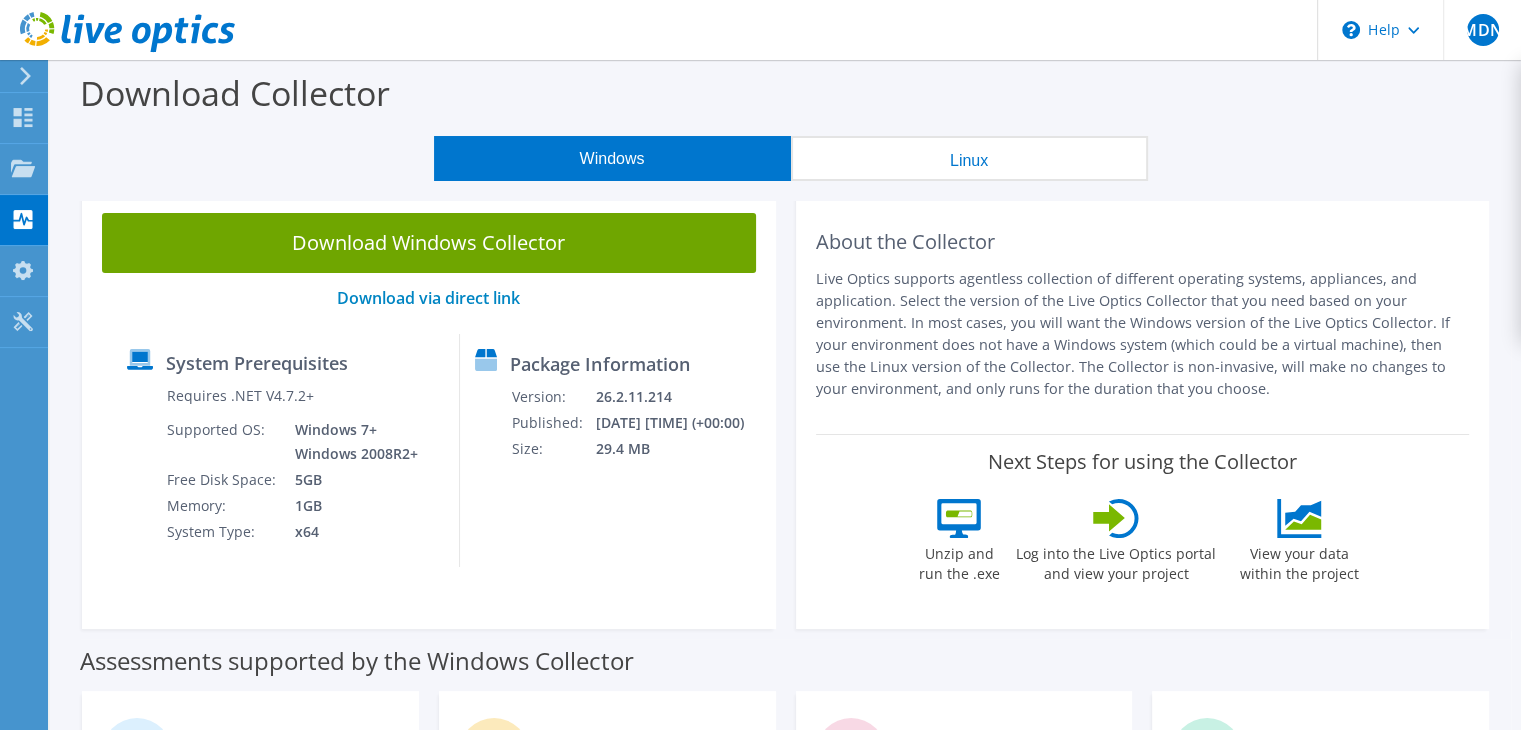 click on "5GB" at bounding box center (351, 480) 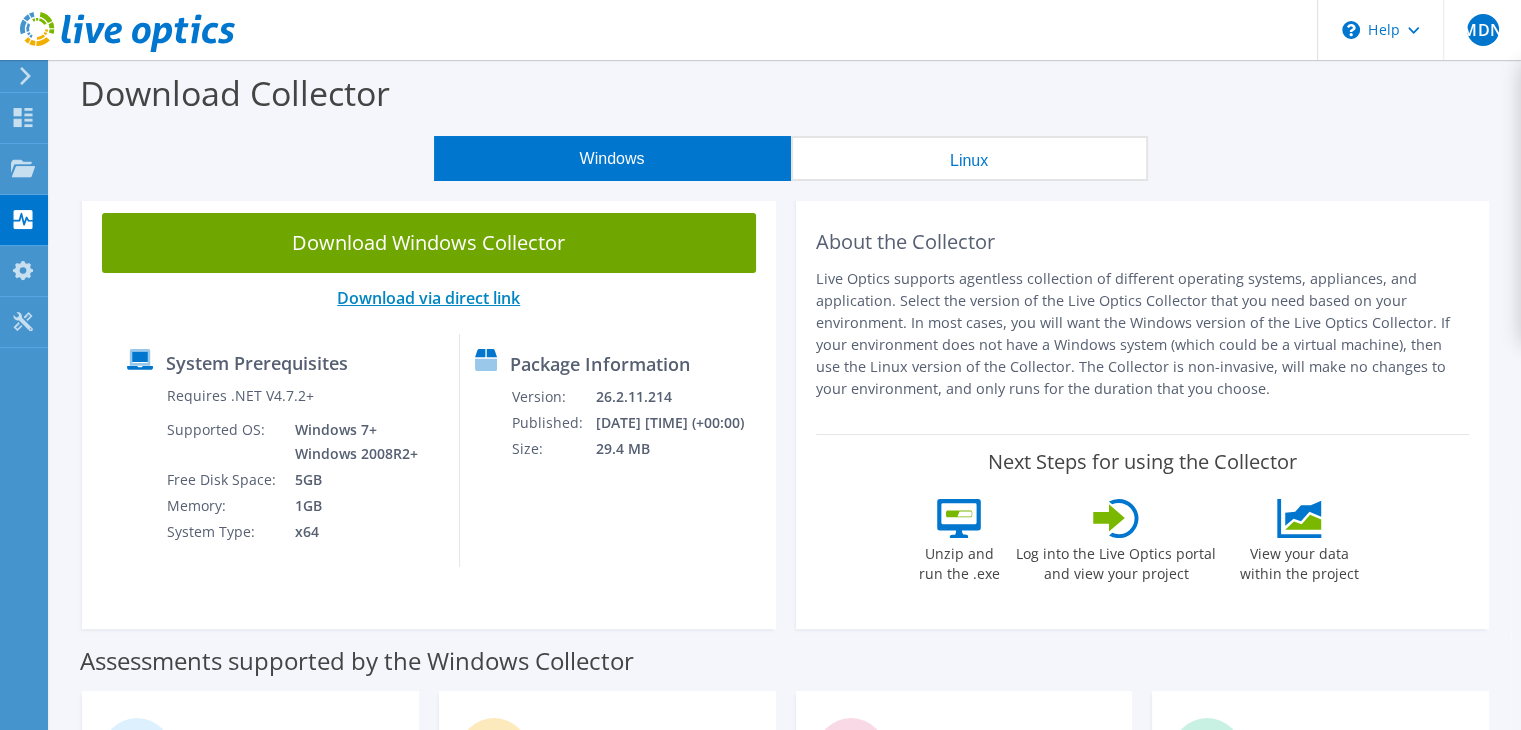 click on "Download via direct link" at bounding box center (428, 298) 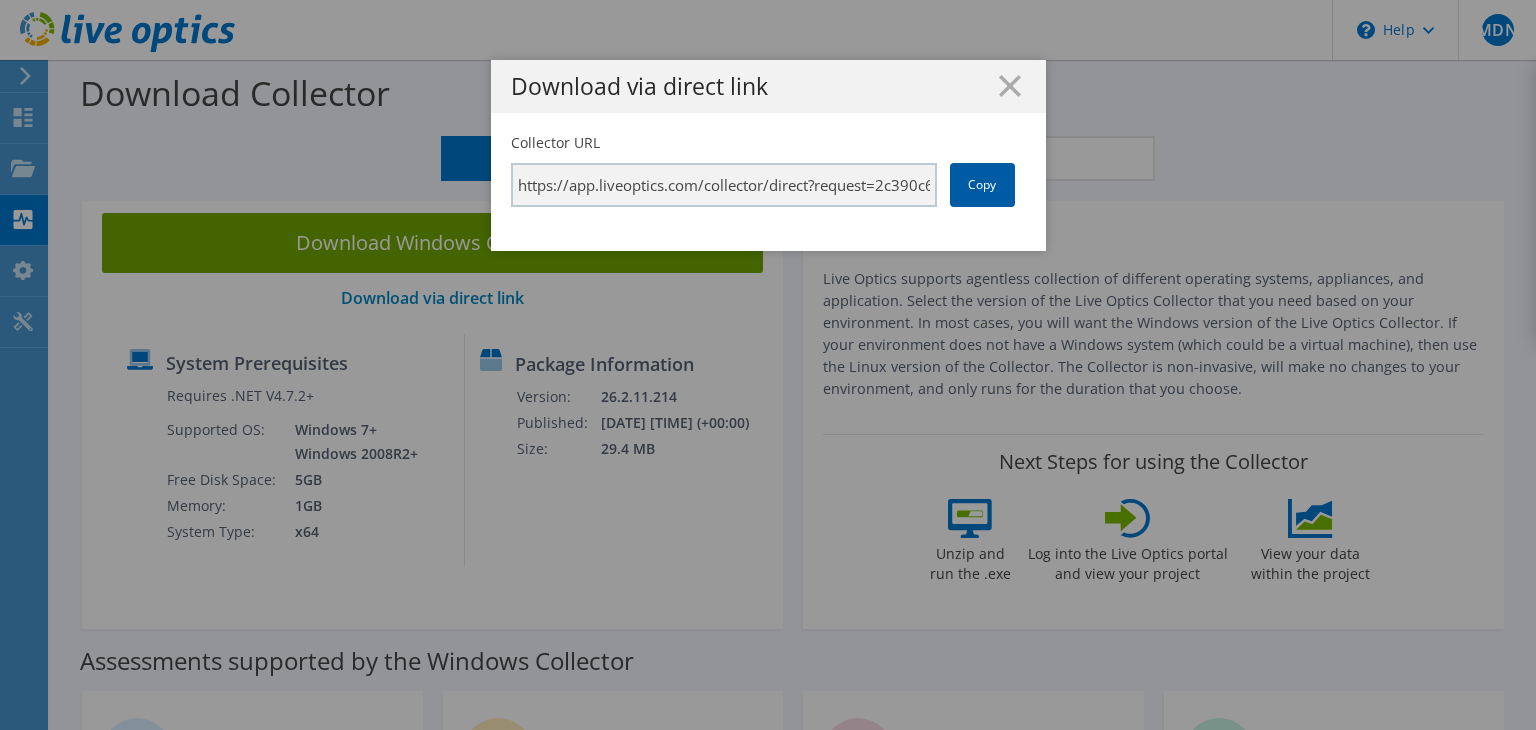 click on "Copy" at bounding box center (982, 185) 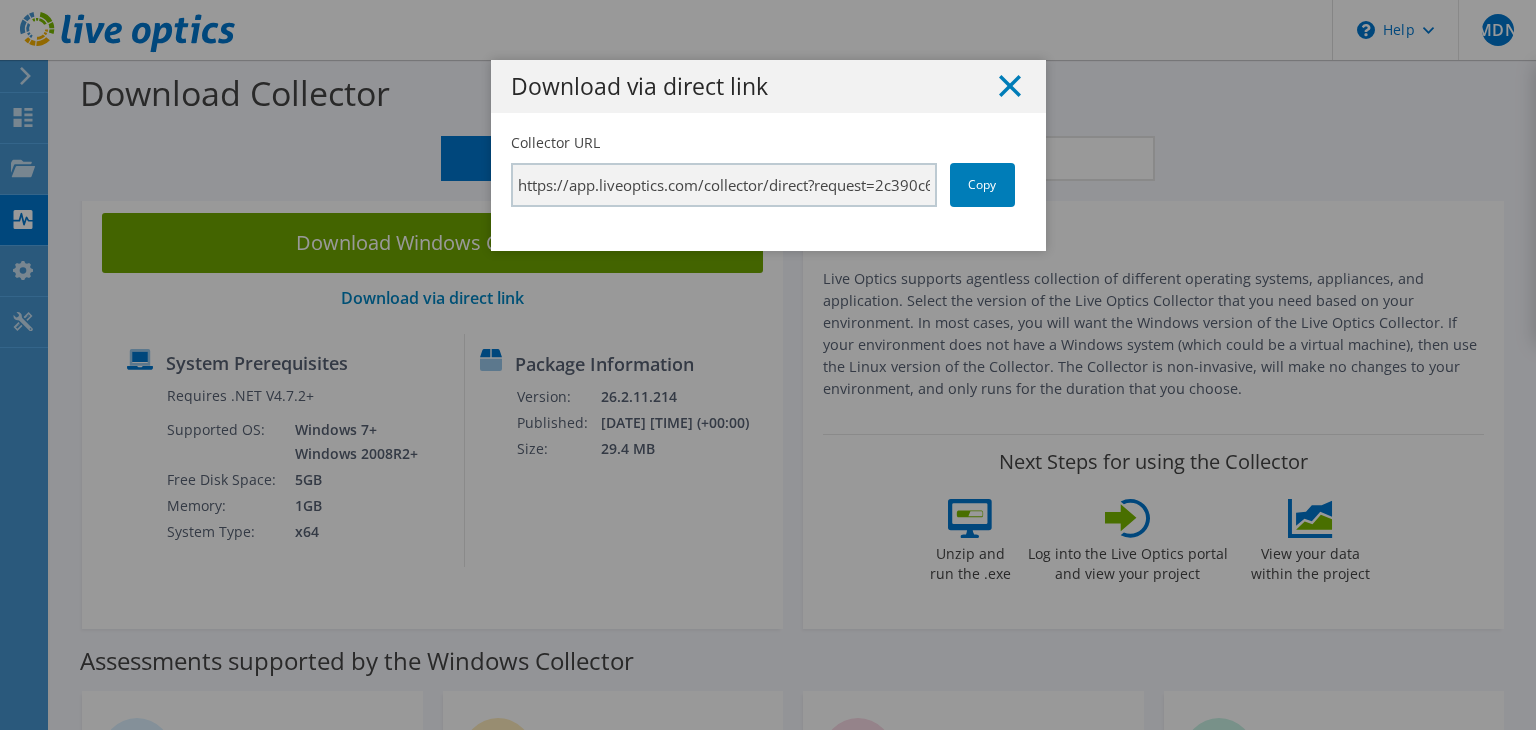 click 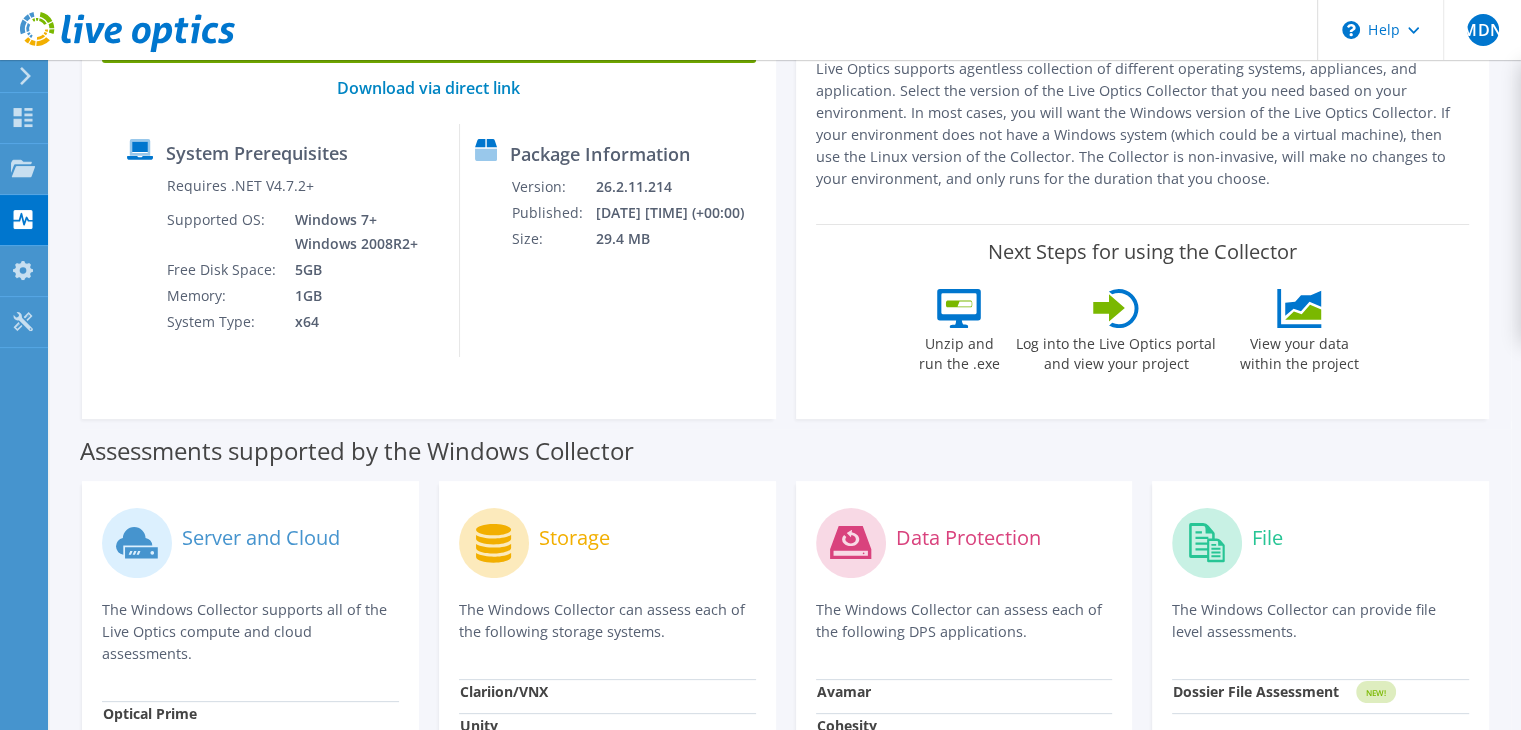 scroll, scrollTop: 0, scrollLeft: 0, axis: both 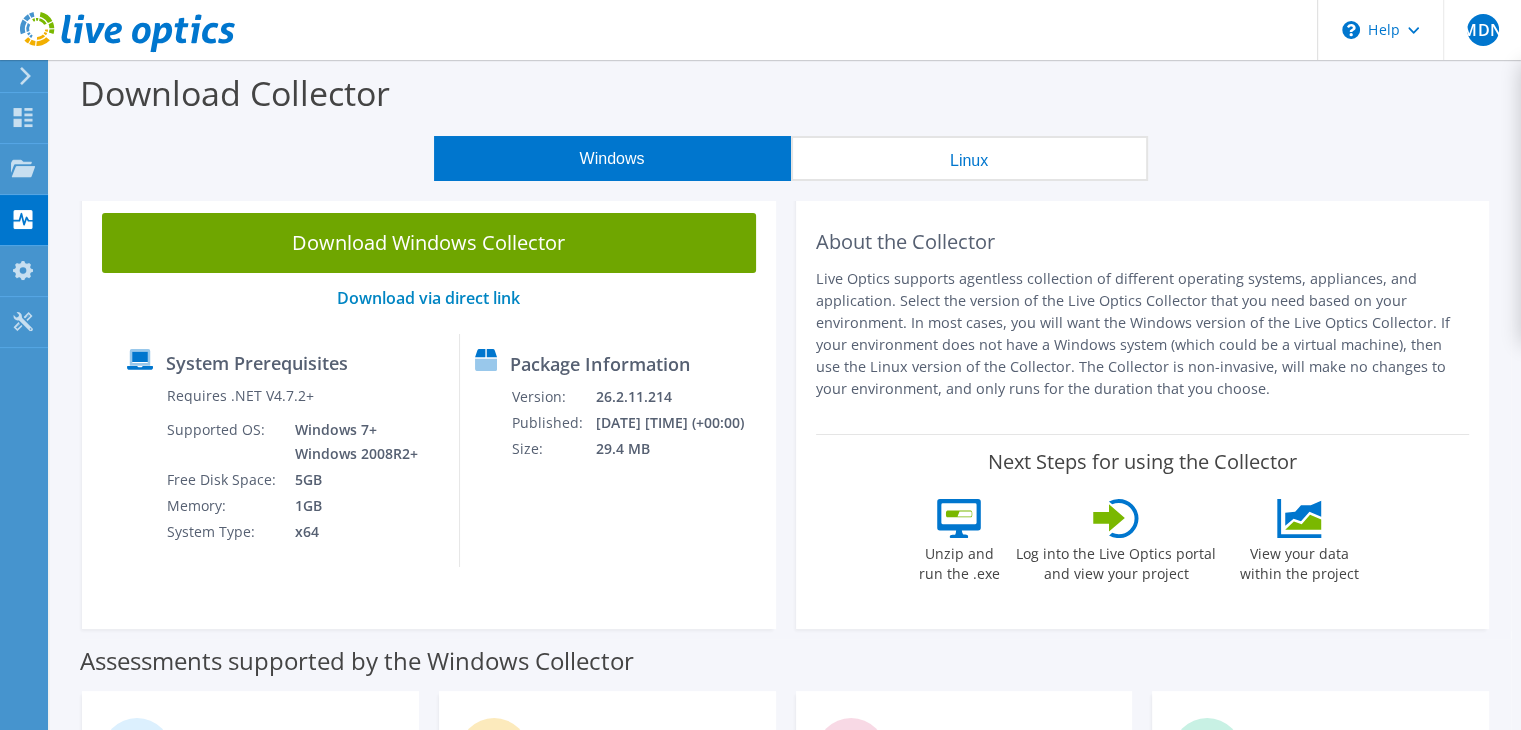 click at bounding box center (22, 76) 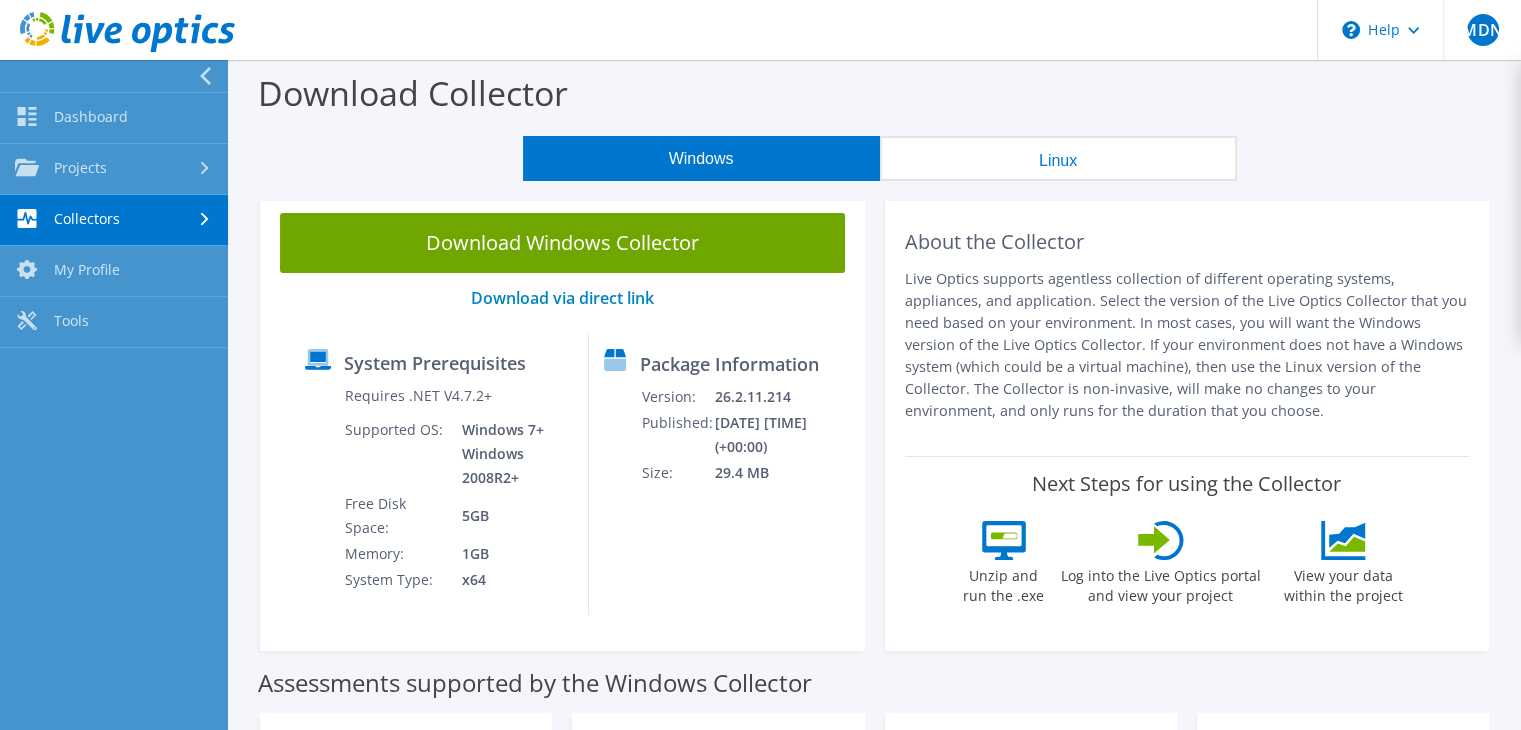 click on "Download Windows Collector
Download via direct link
System Prerequisites
Requires .NET V4.7.2+
Supported OS:
Windows 7+ Windows 2008R2+
Free Disk Space:
5GB
Memory: 1GB System Type:" at bounding box center [562, 422] 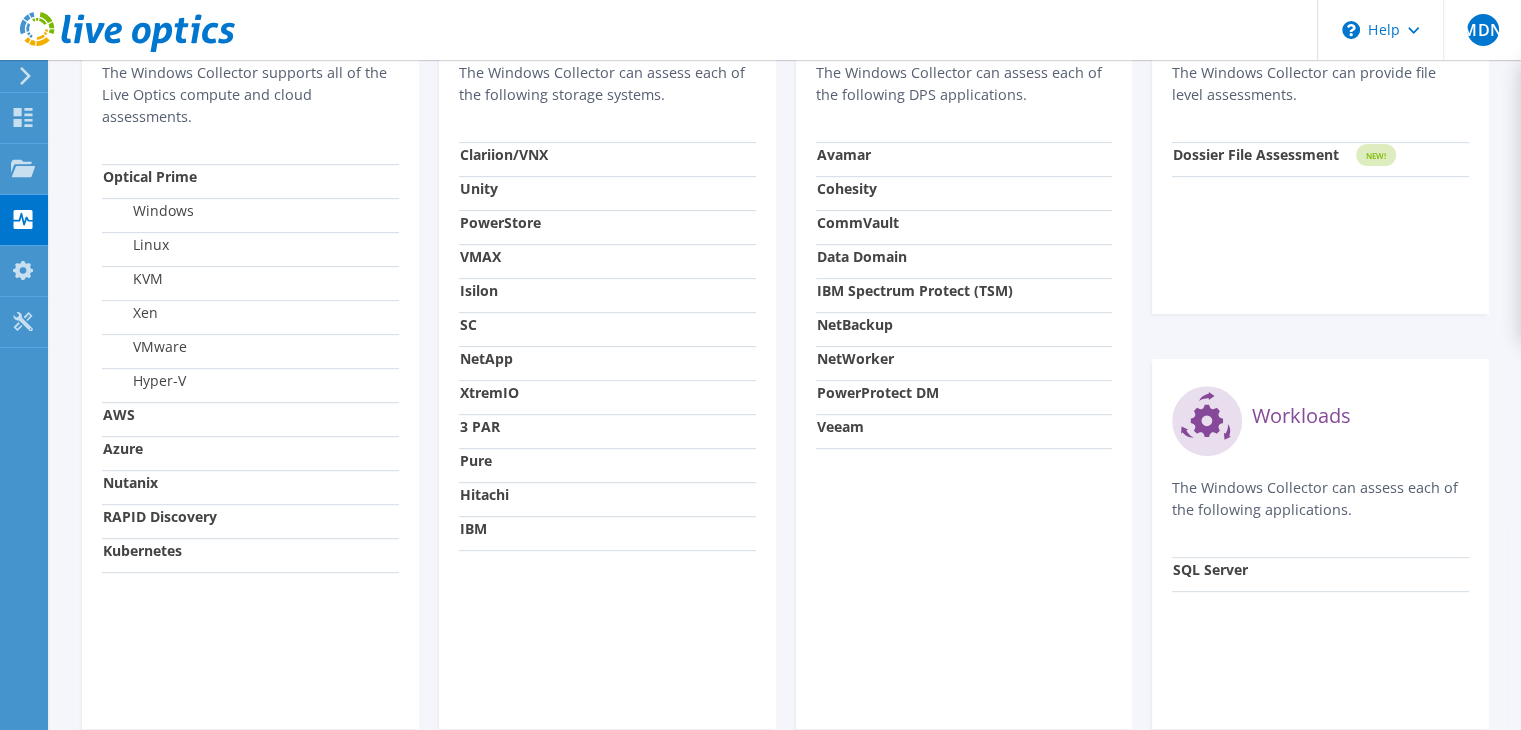 scroll, scrollTop: 548, scrollLeft: 0, axis: vertical 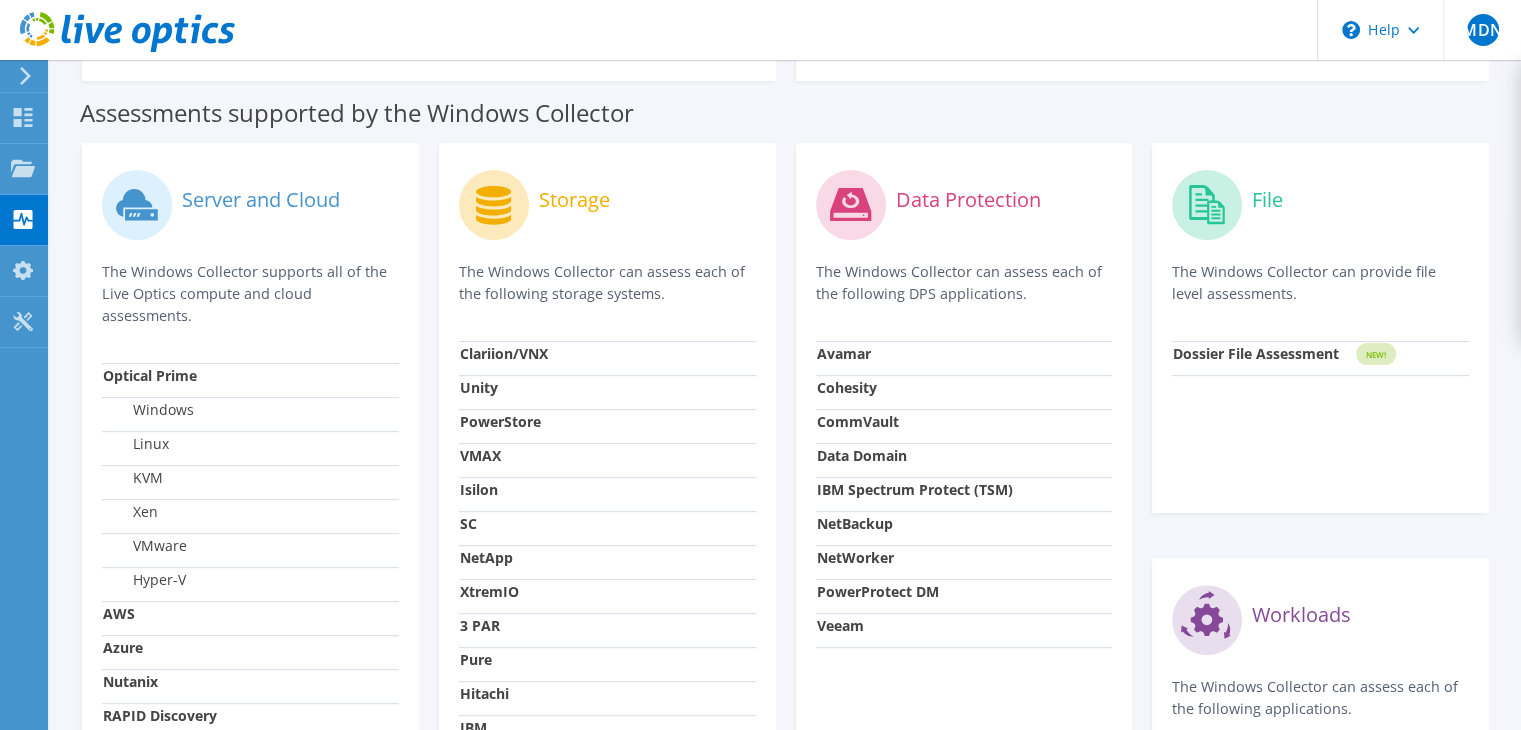 click on "Server and Cloud" at bounding box center (250, 204) 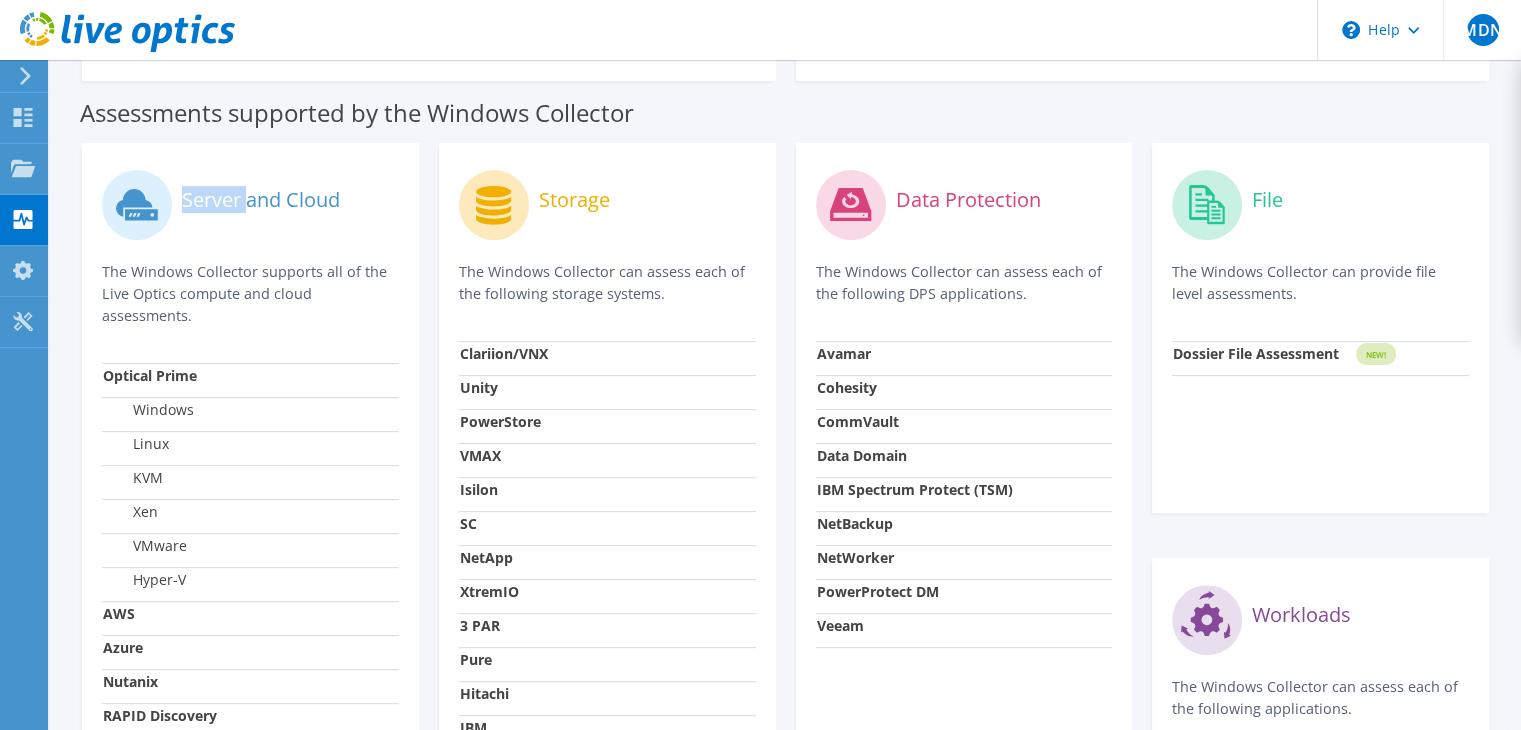 click on "Server and Cloud" at bounding box center (250, 204) 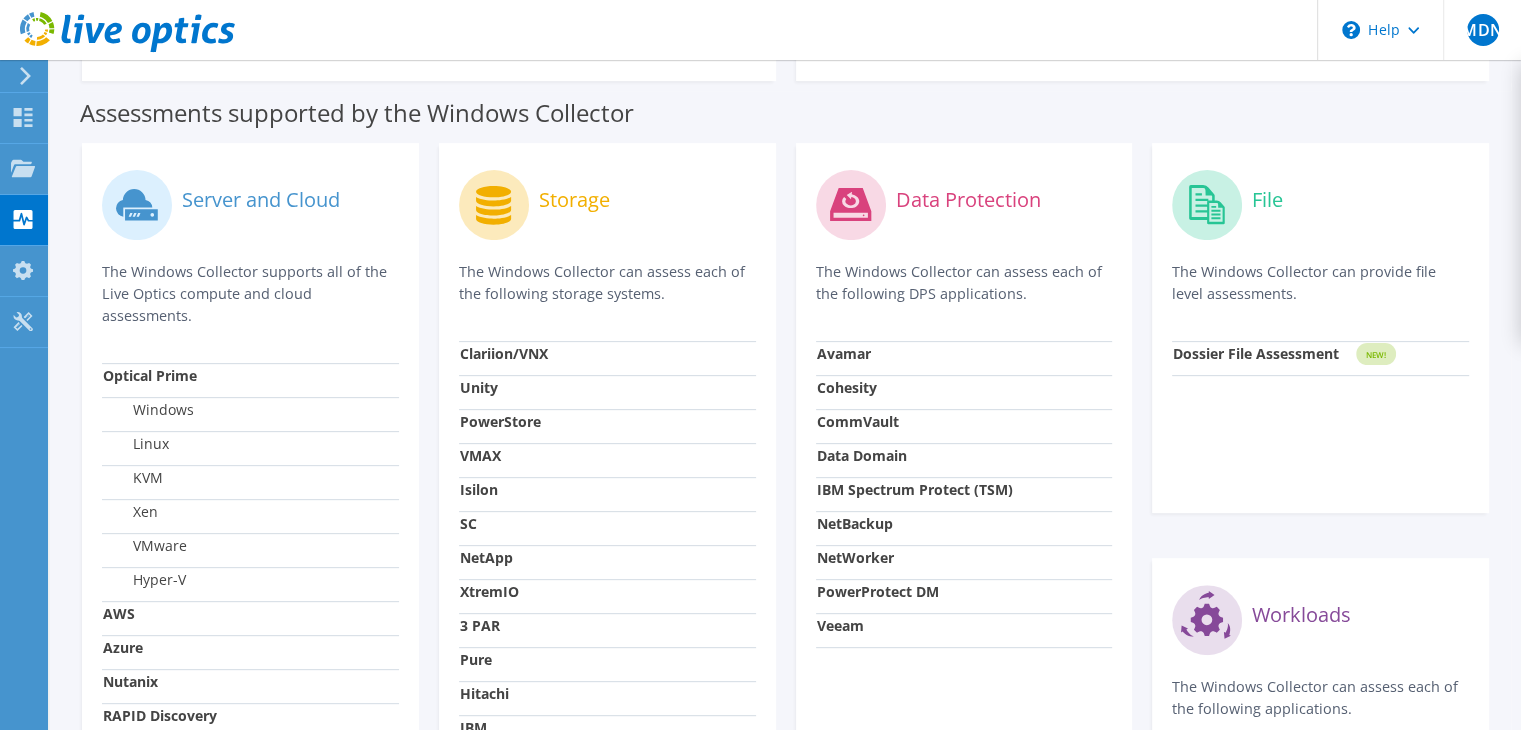 click 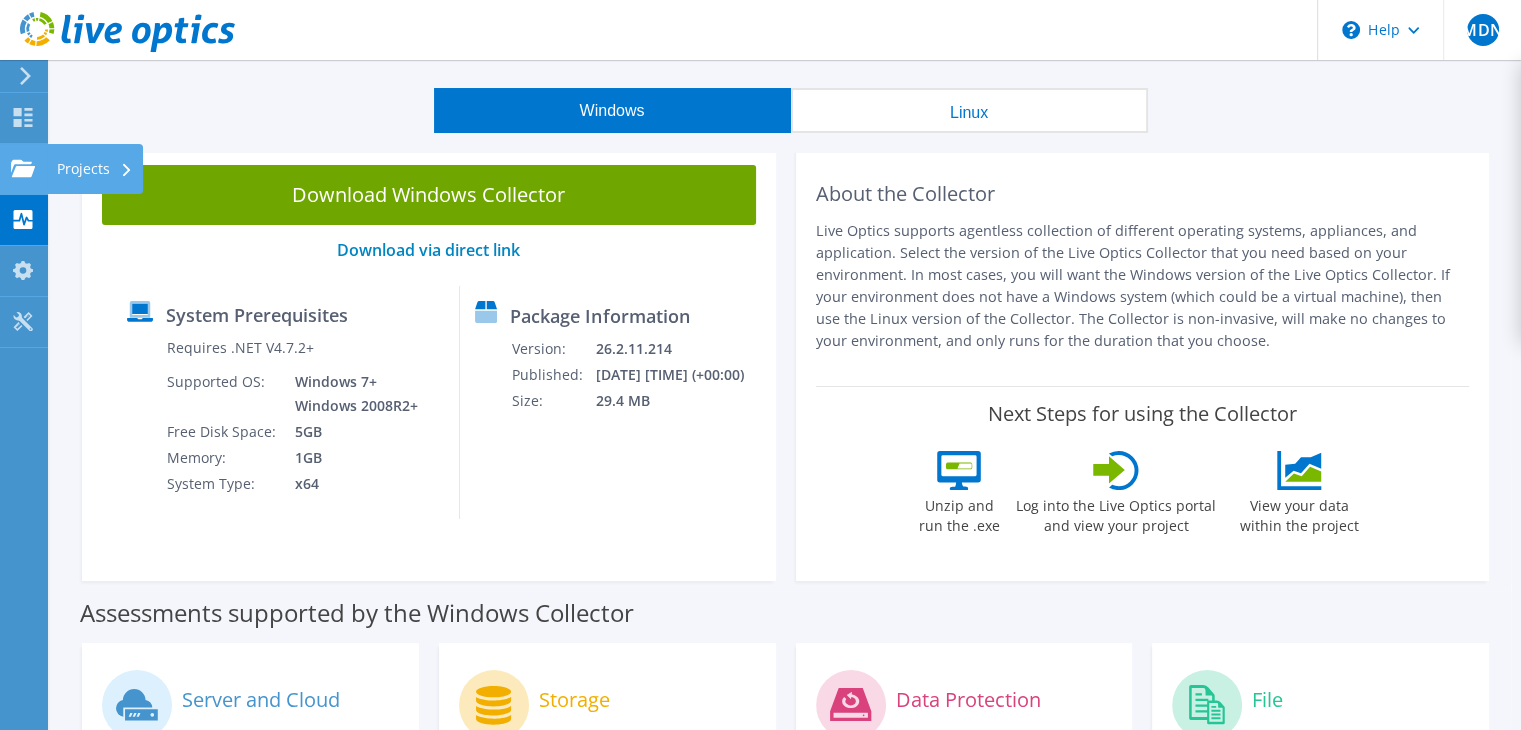 click 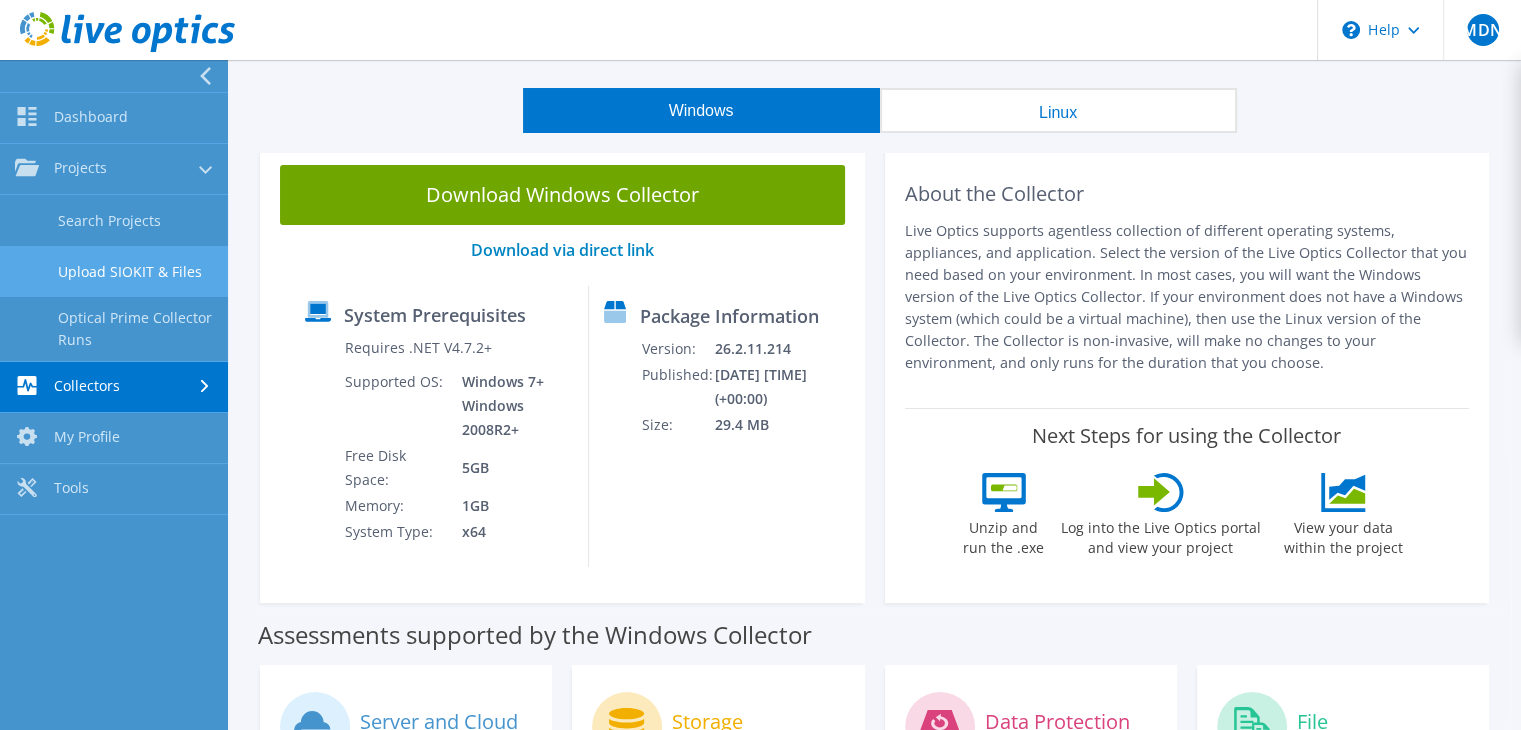 click on "Upload SIOKIT & Files" at bounding box center [114, 271] 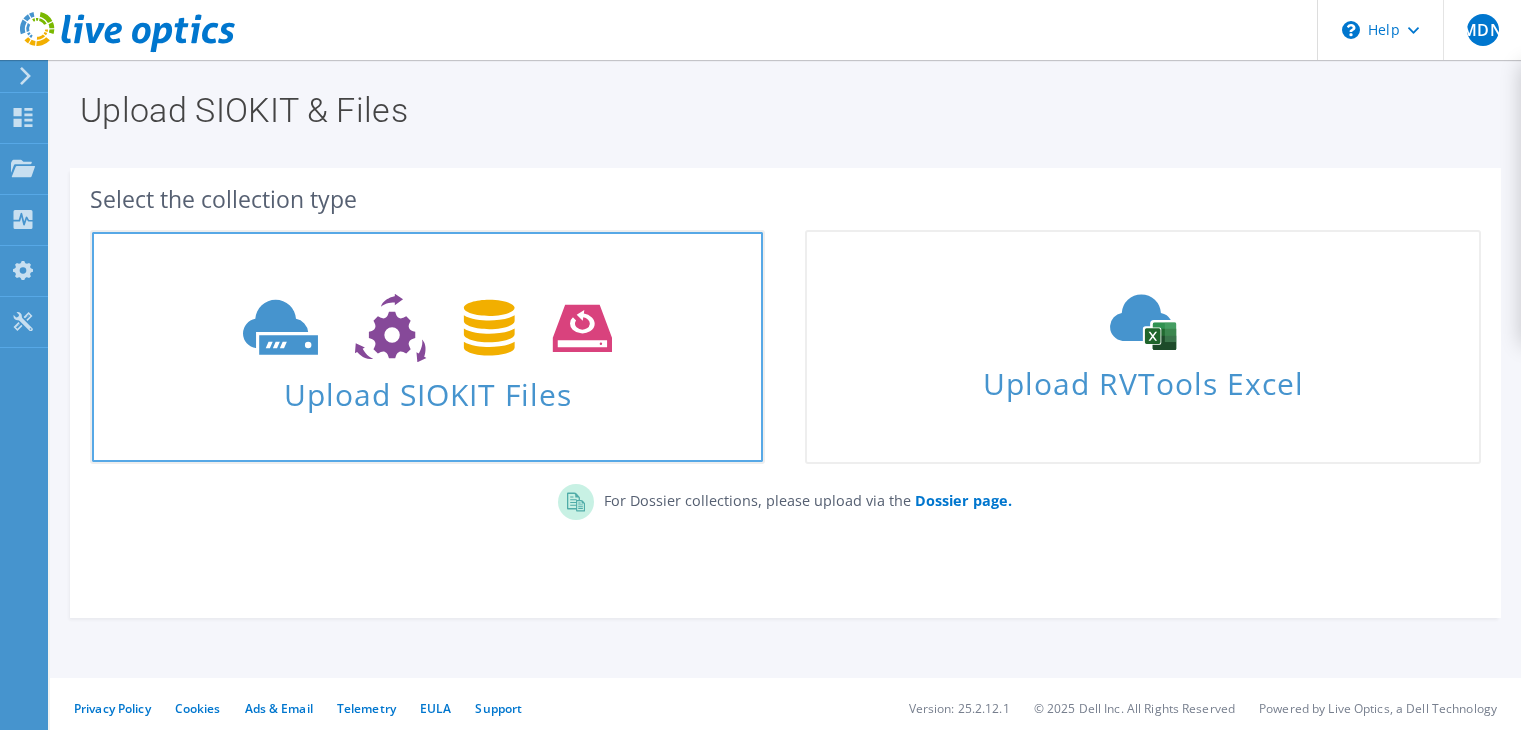 scroll, scrollTop: 0, scrollLeft: 0, axis: both 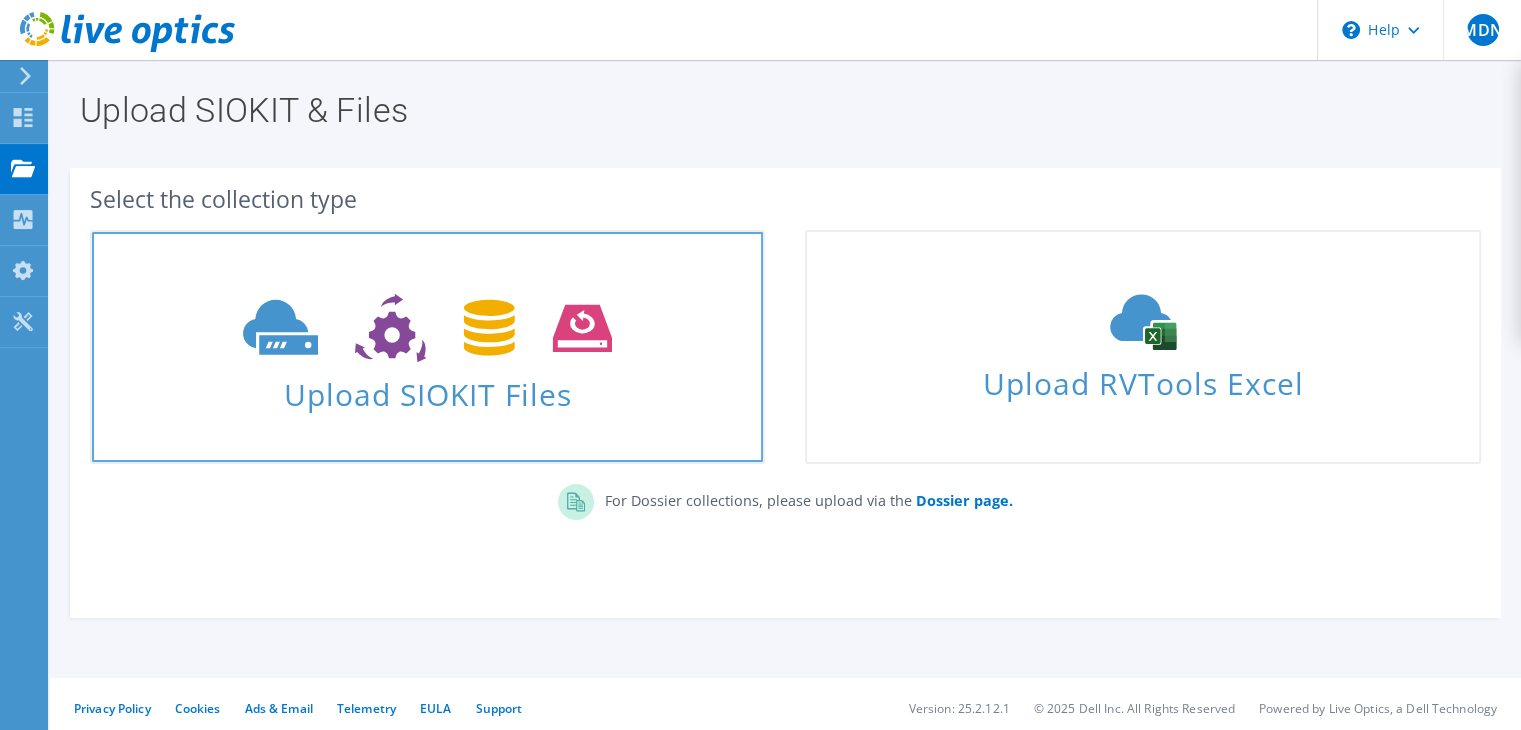 click on "Upload SIOKIT Files" at bounding box center [427, 388] 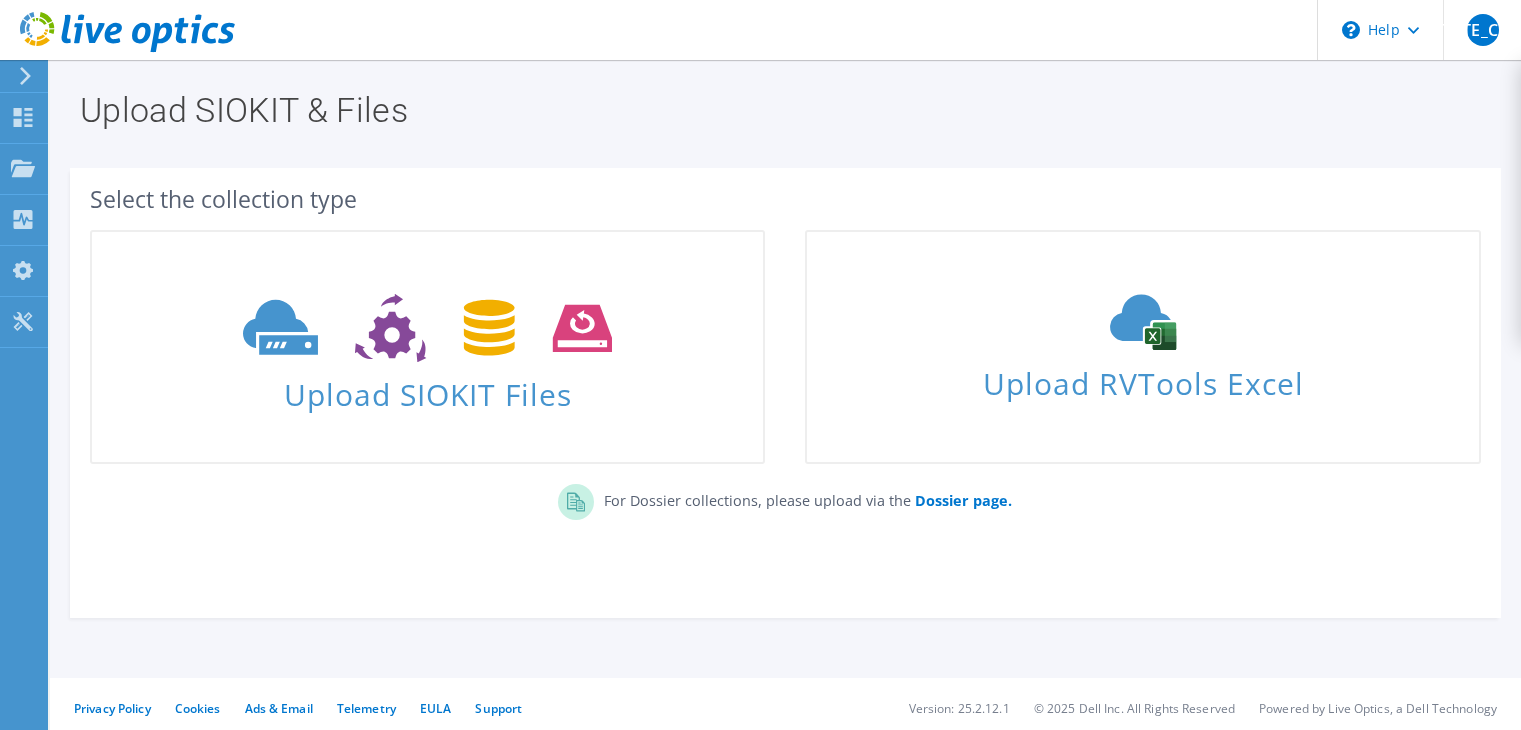scroll, scrollTop: 0, scrollLeft: 0, axis: both 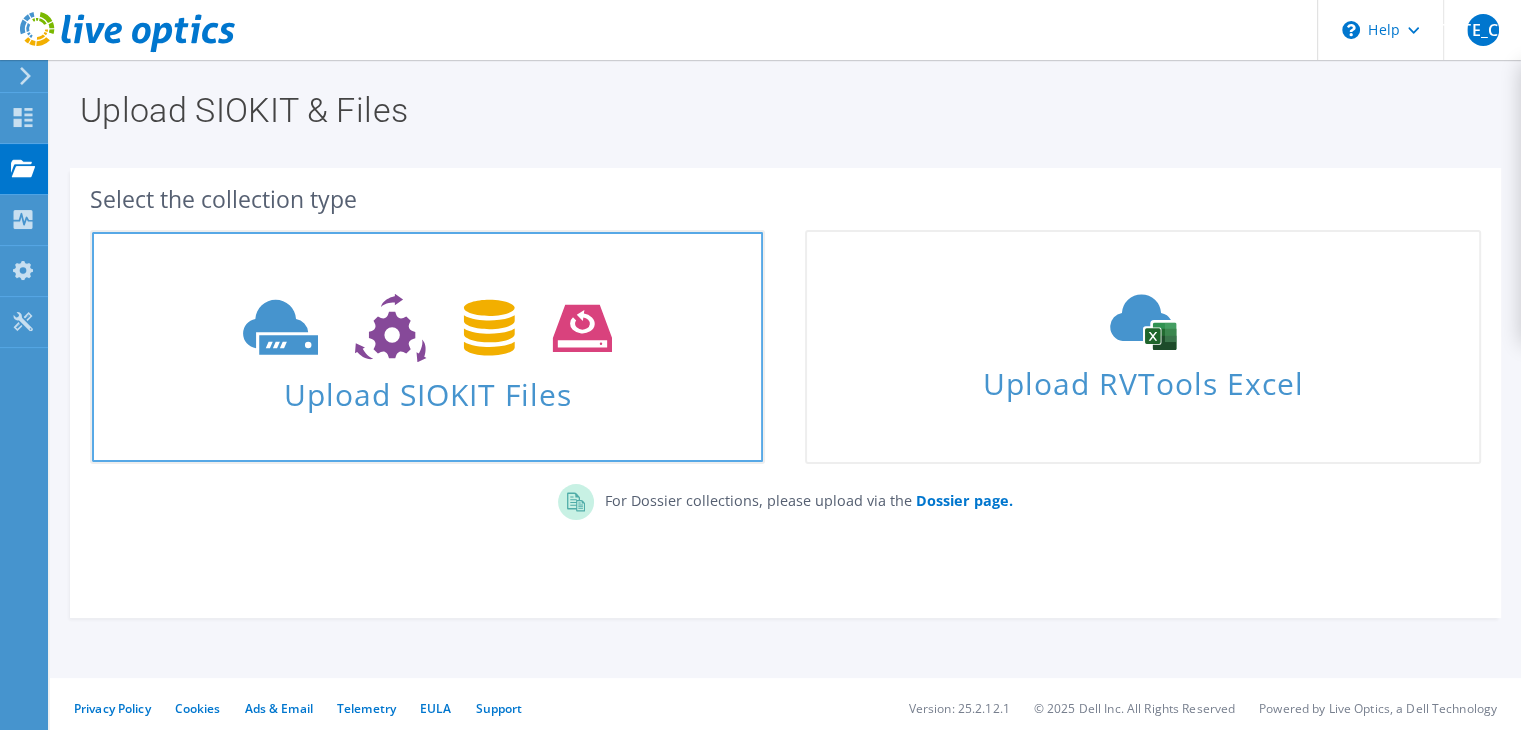click 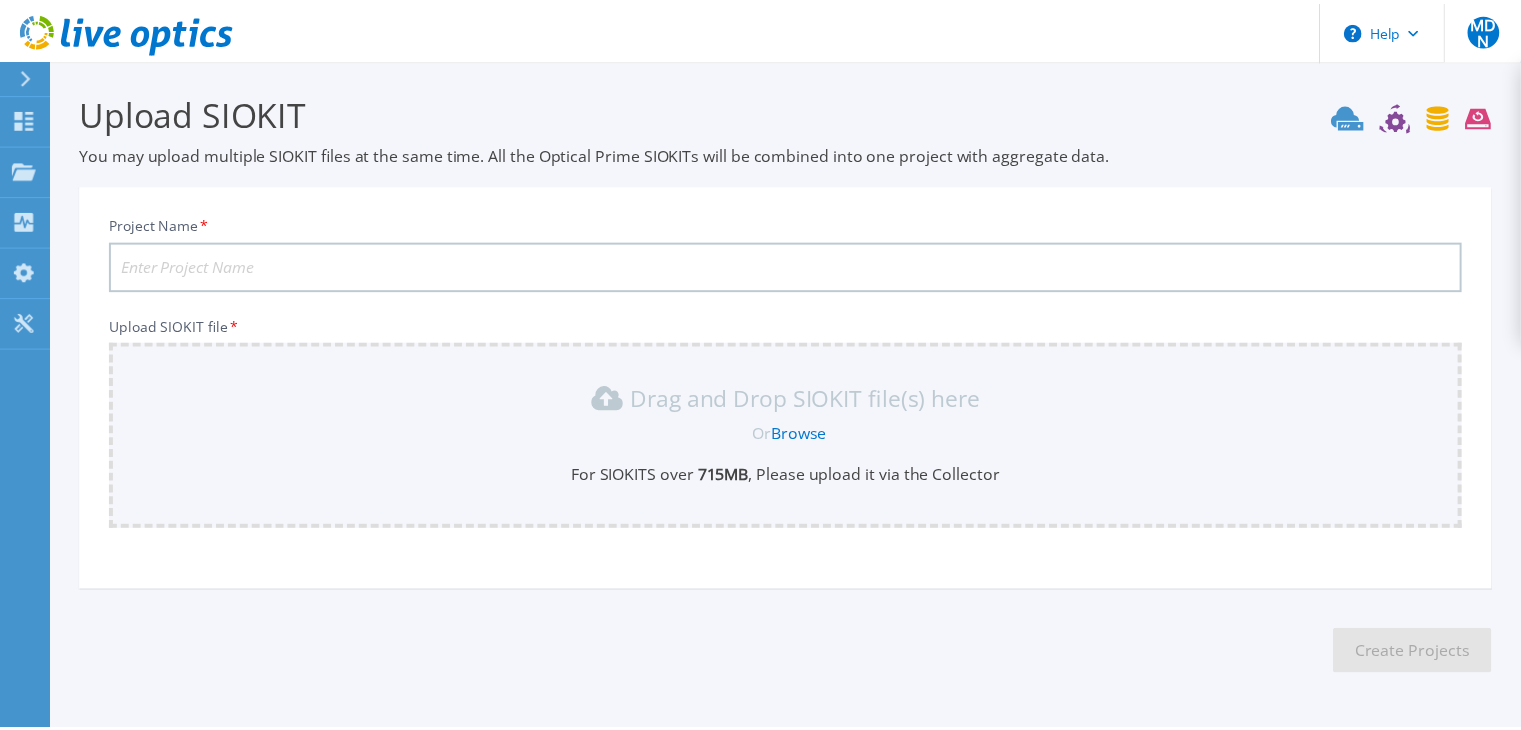 scroll, scrollTop: 65, scrollLeft: 0, axis: vertical 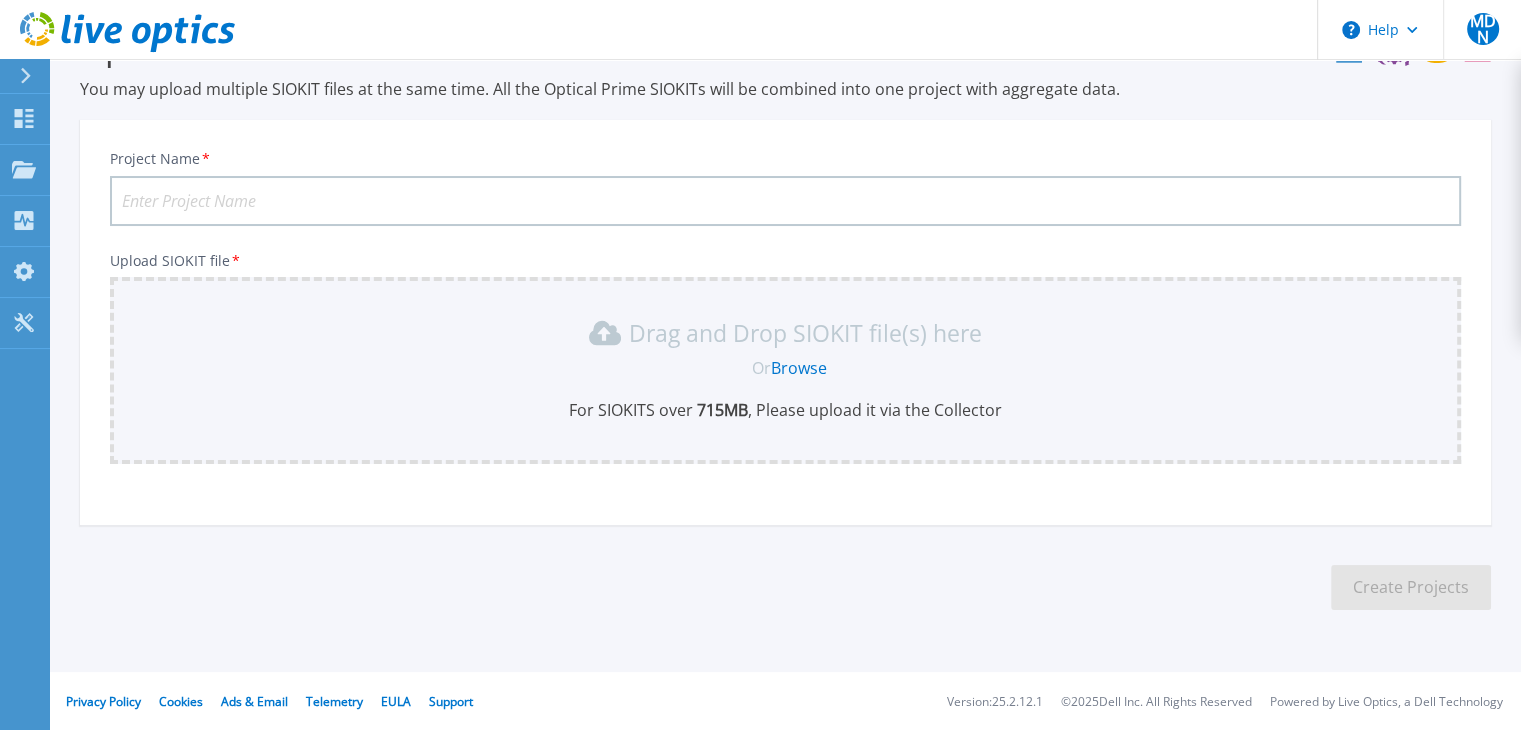click on "Browse" at bounding box center [799, 368] 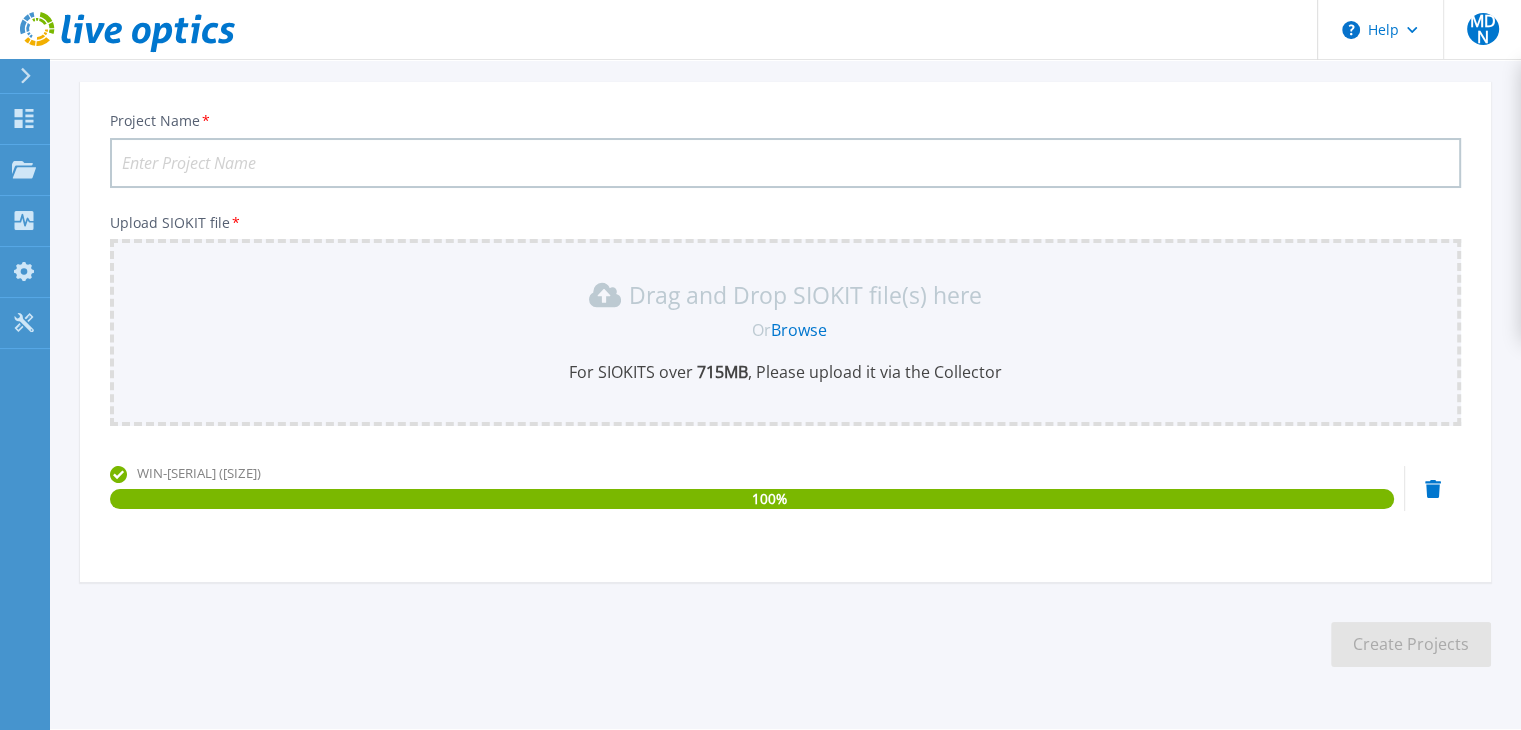 scroll, scrollTop: 0, scrollLeft: 0, axis: both 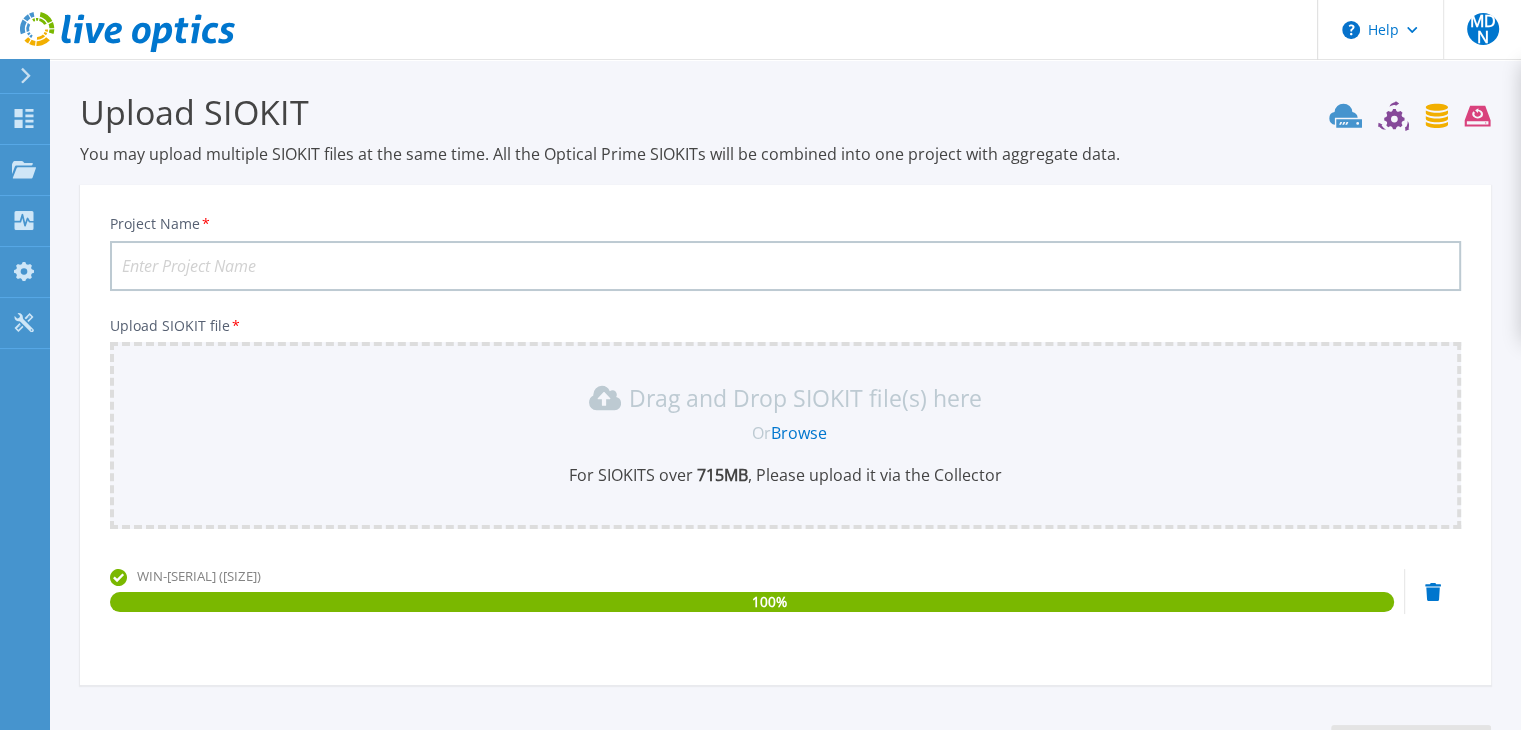 click on "Project Name *" at bounding box center (785, 266) 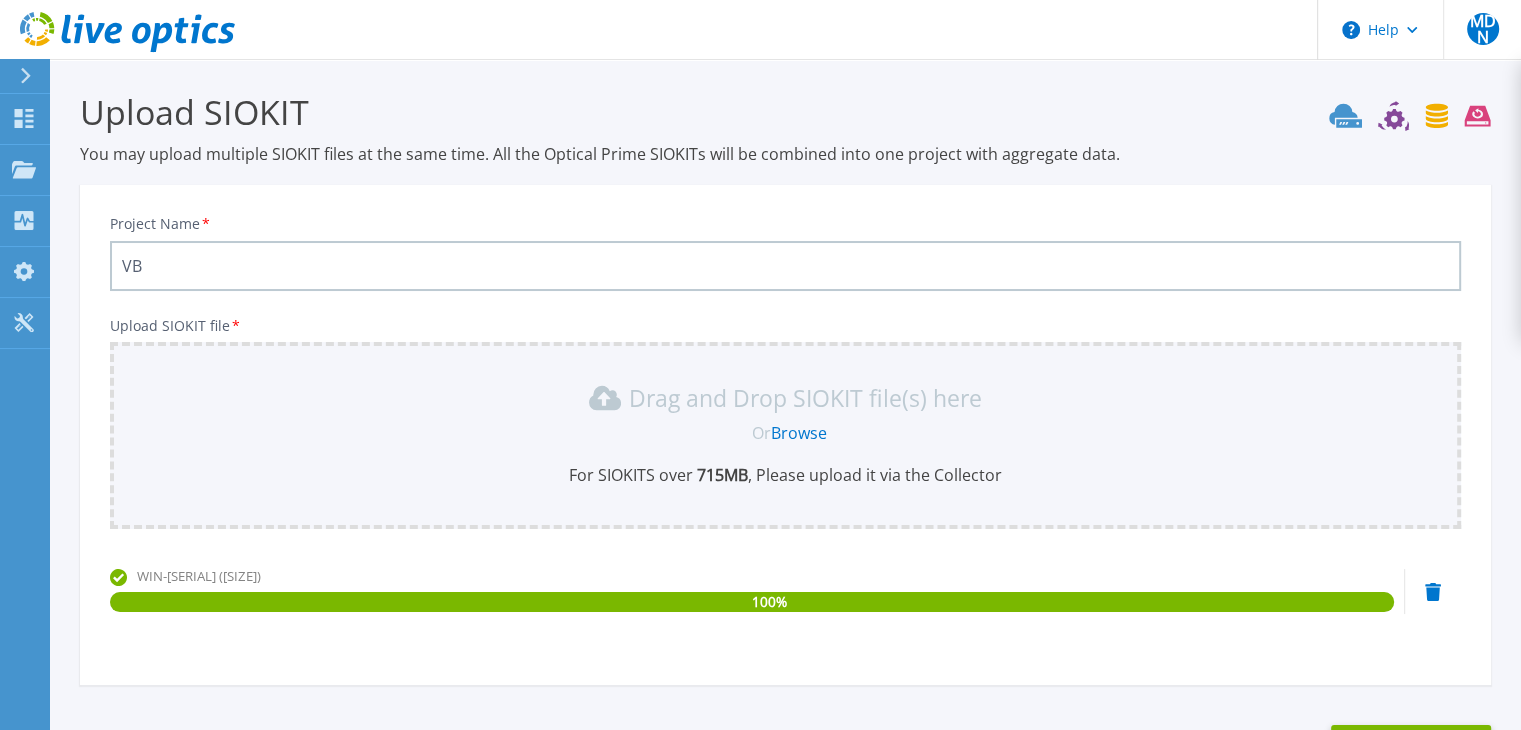 click on "VB" at bounding box center (785, 266) 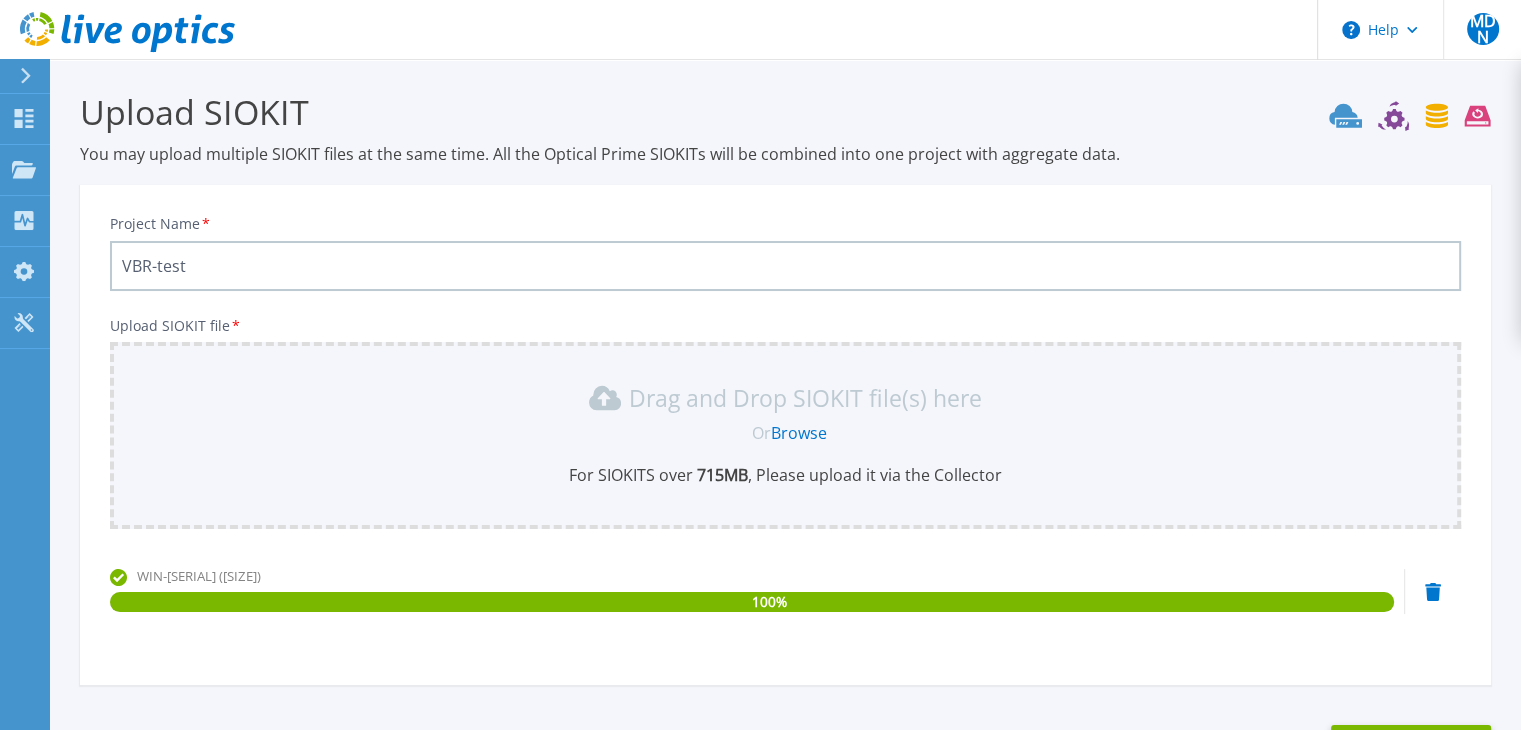 type on "VBR-test" 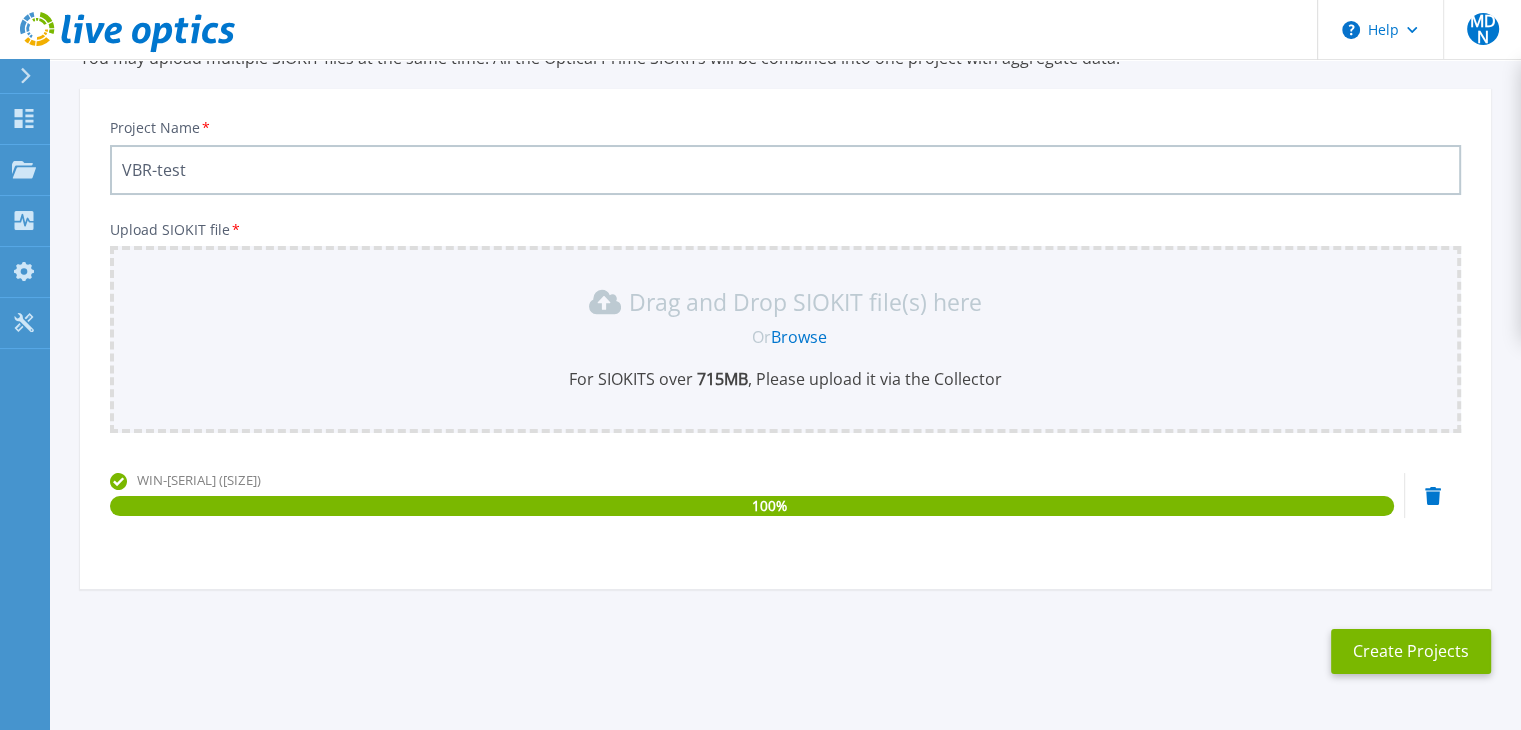 scroll, scrollTop: 60, scrollLeft: 0, axis: vertical 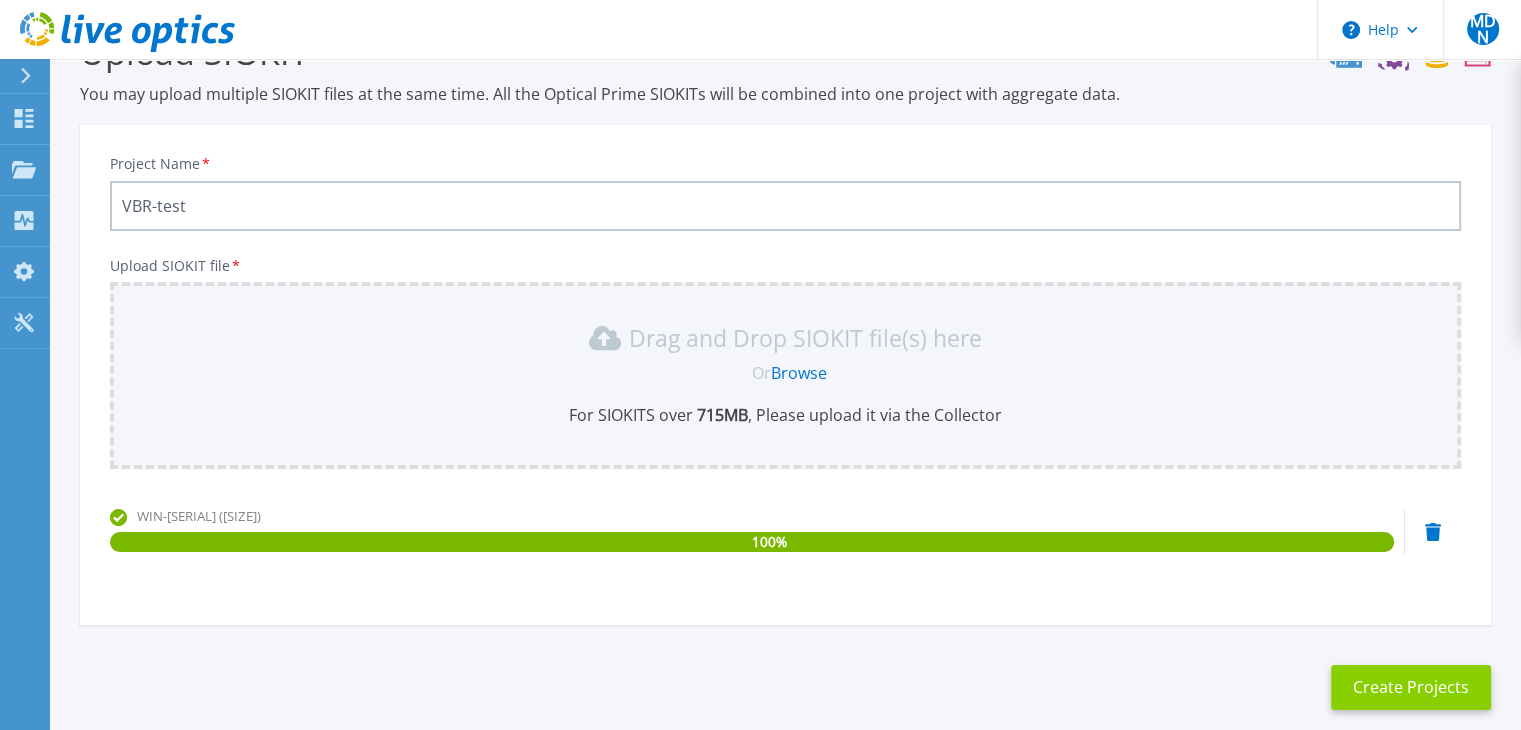 click on "Create Projects" at bounding box center (1411, 687) 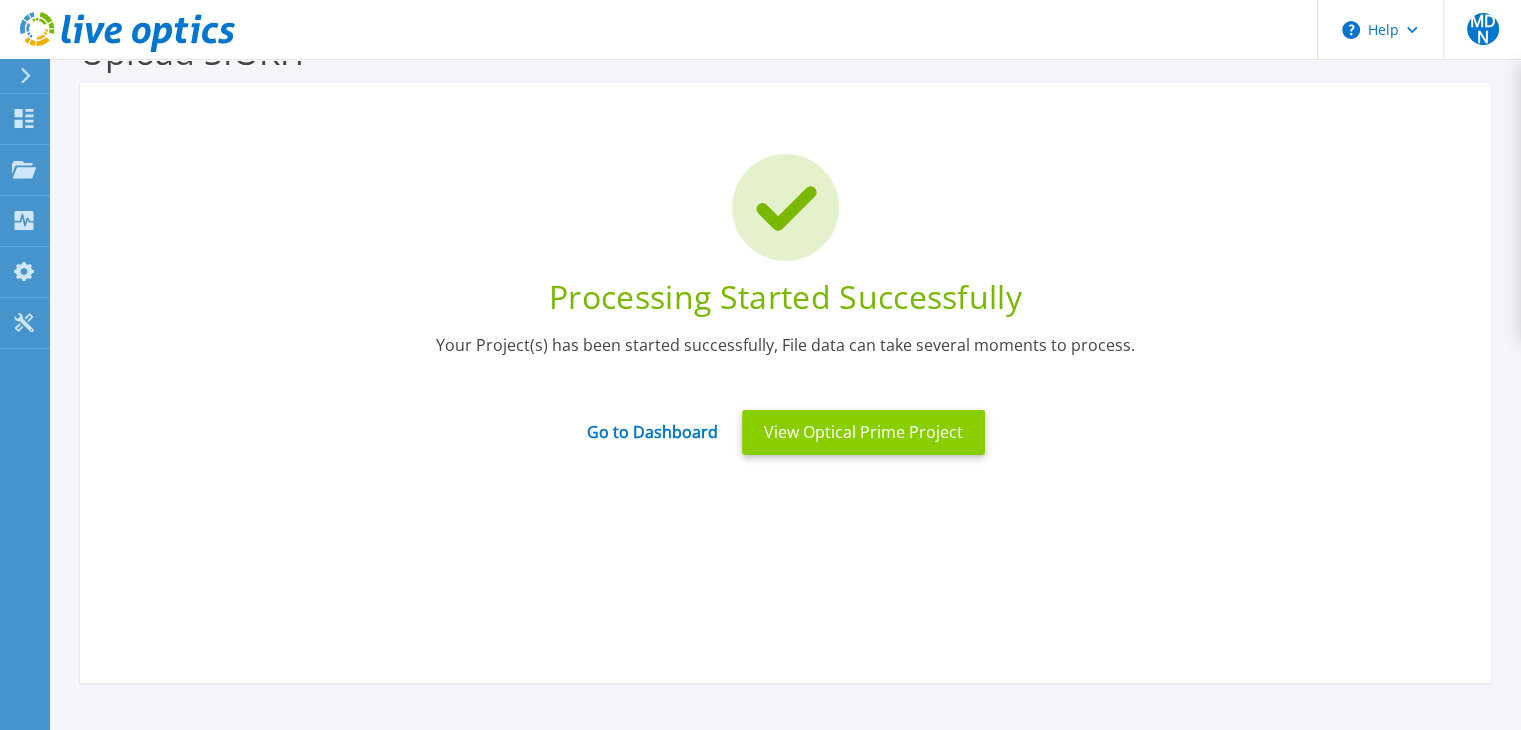 click on "View Optical Prime Project" at bounding box center [863, 432] 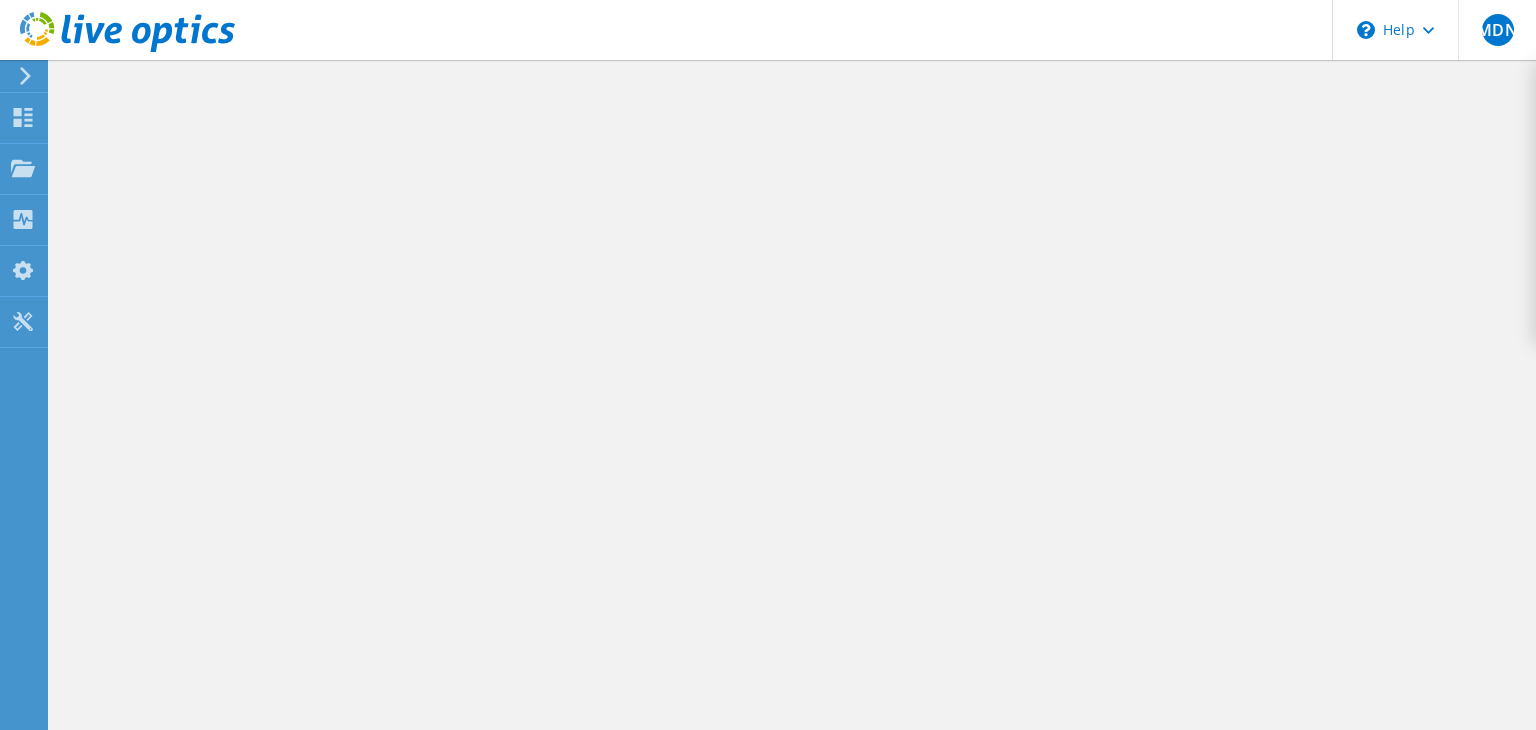 scroll, scrollTop: 0, scrollLeft: 0, axis: both 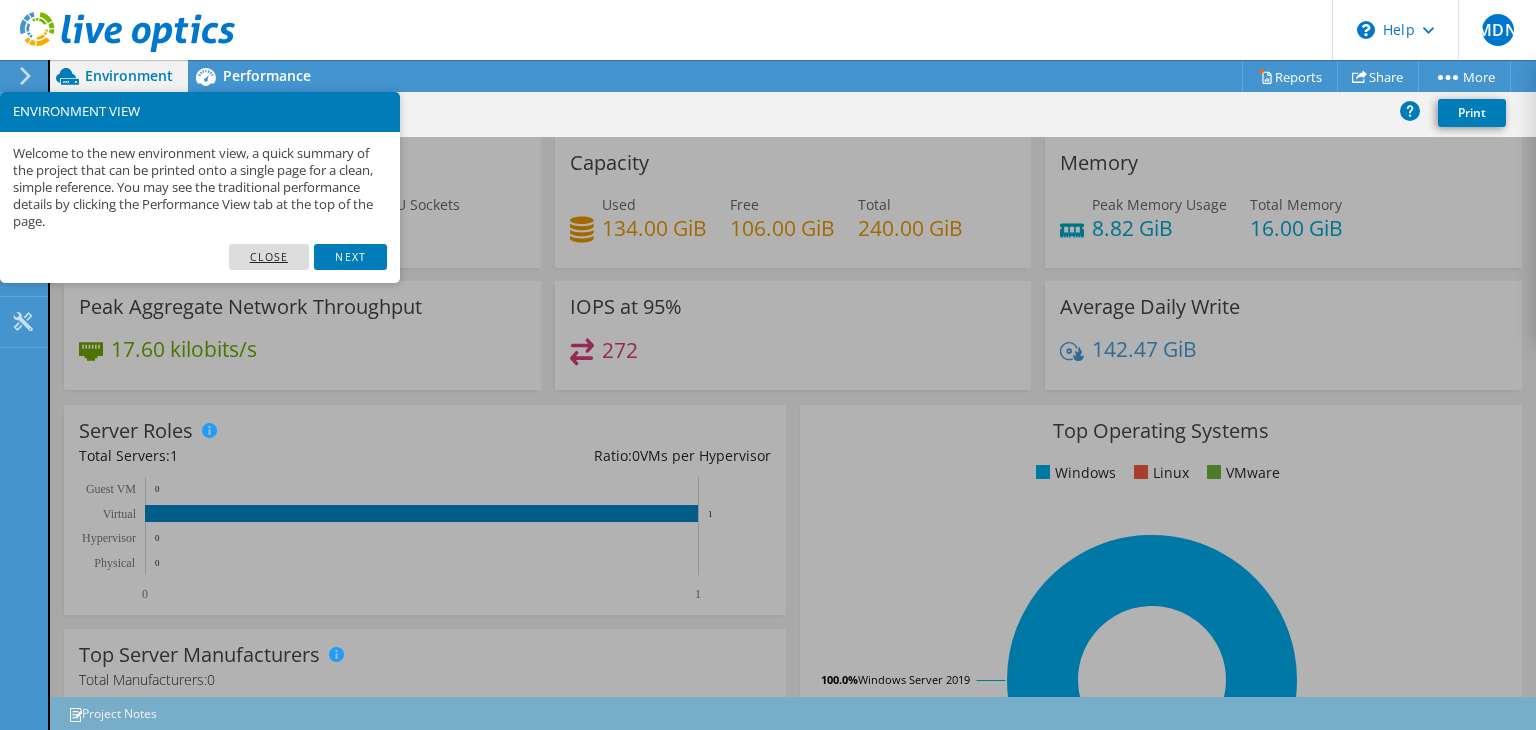 click on "Close" at bounding box center [269, 257] 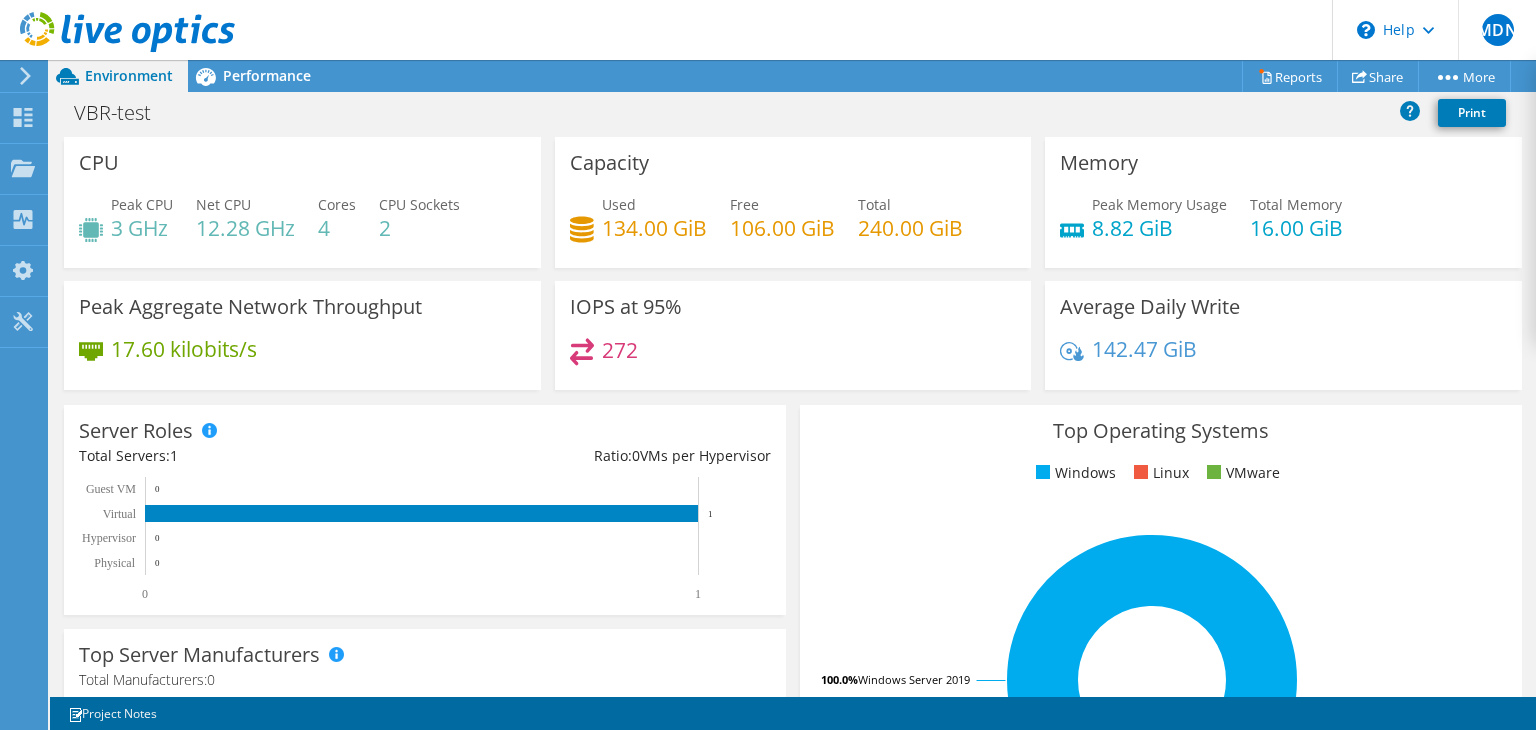 scroll, scrollTop: 400, scrollLeft: 0, axis: vertical 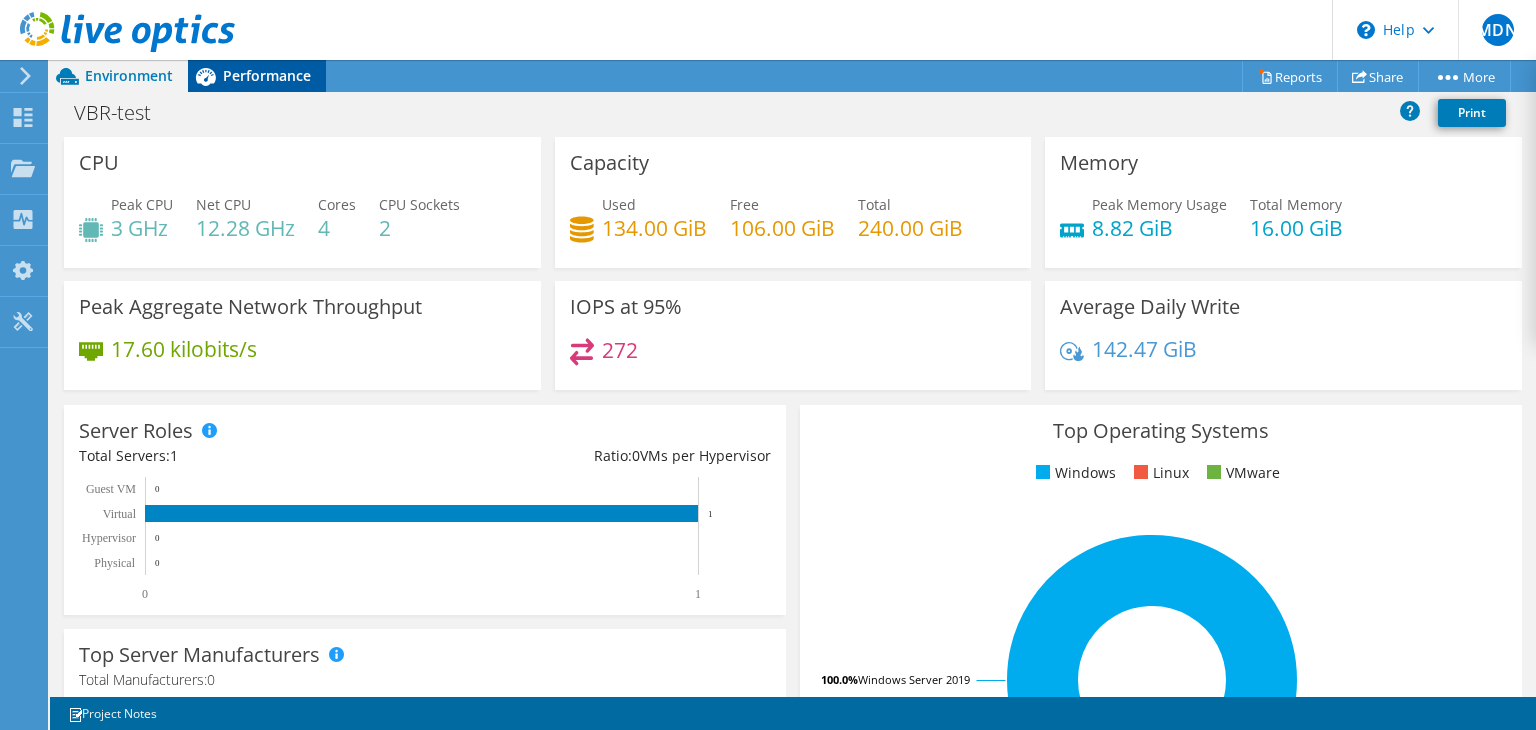 click on "Performance" at bounding box center (267, 75) 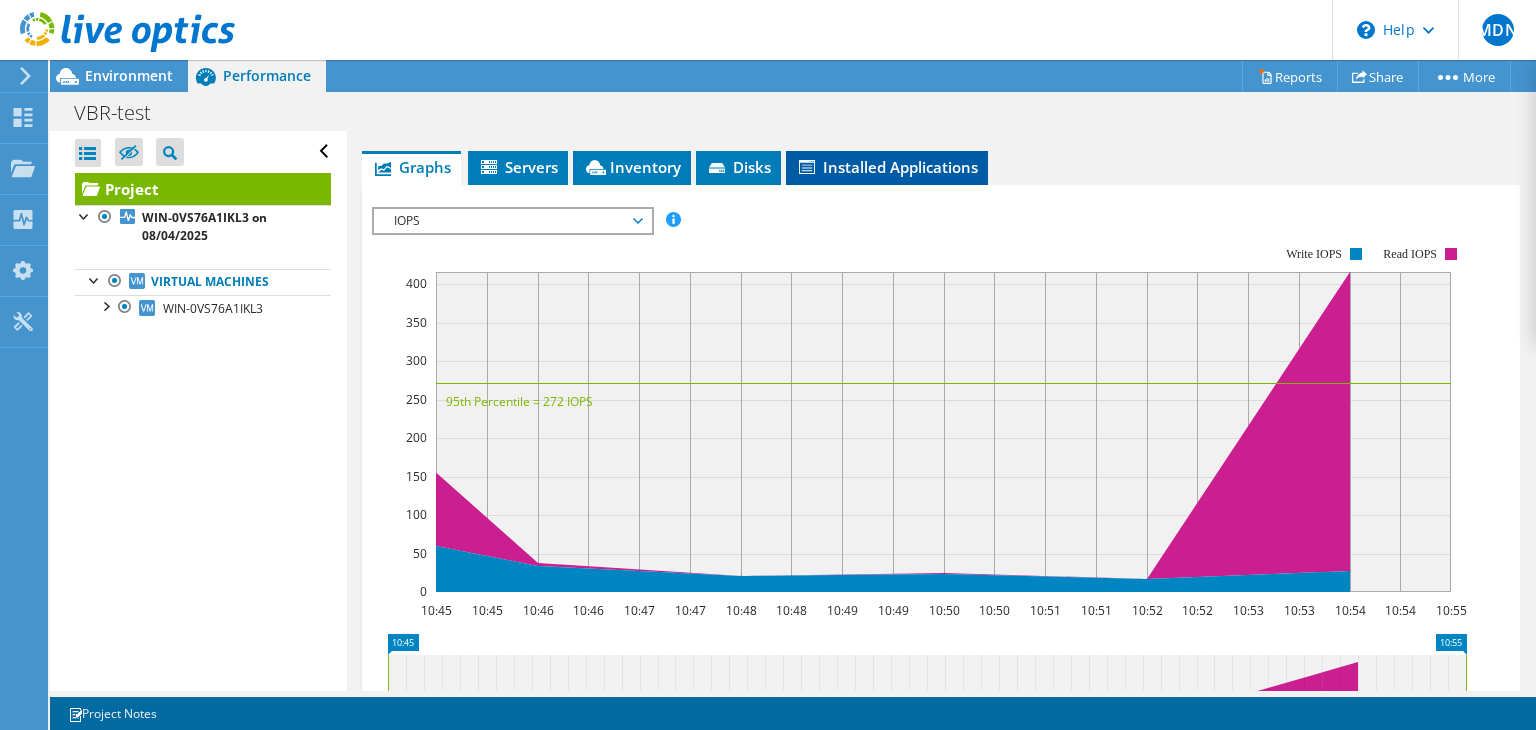click on "Installed Applications" at bounding box center [887, 167] 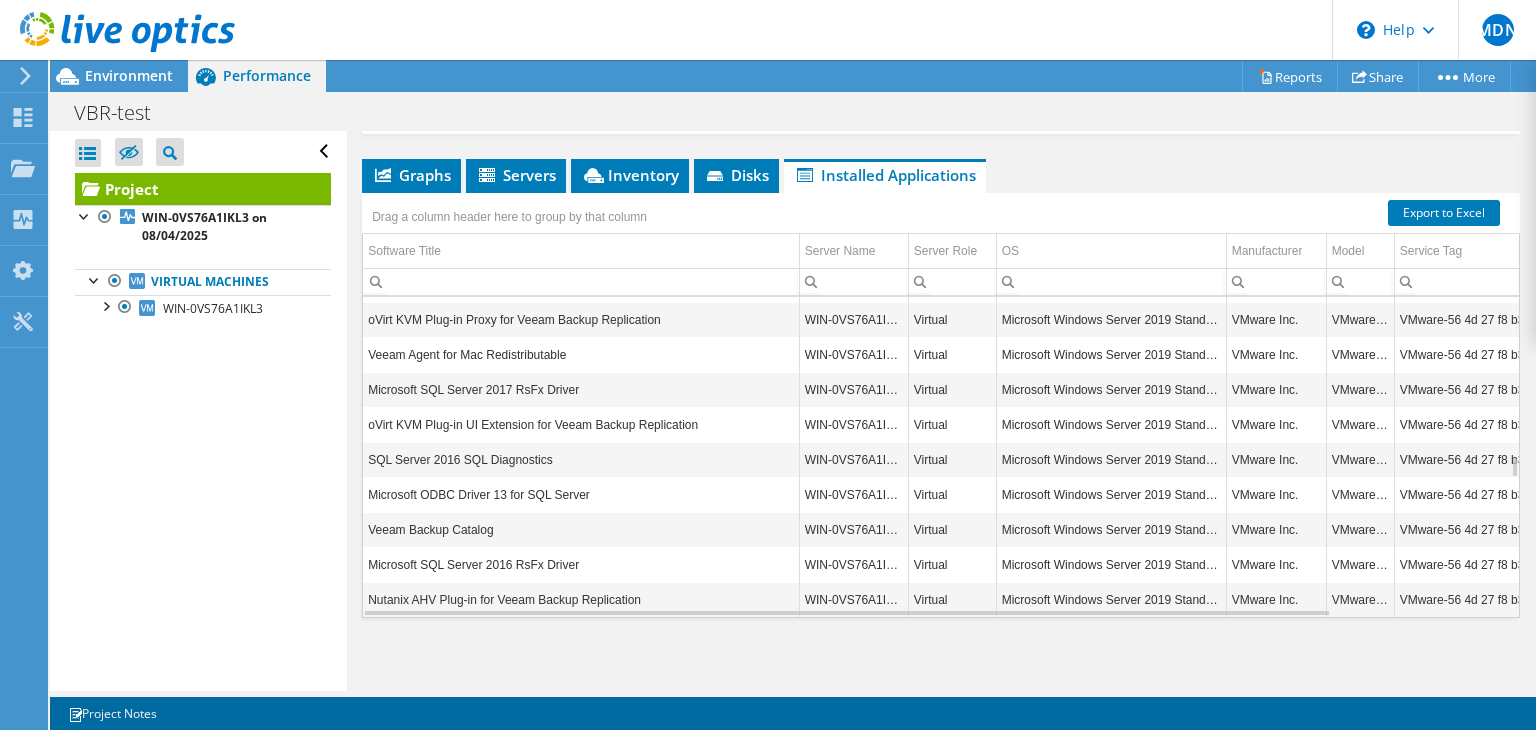 scroll, scrollTop: 2400, scrollLeft: 0, axis: vertical 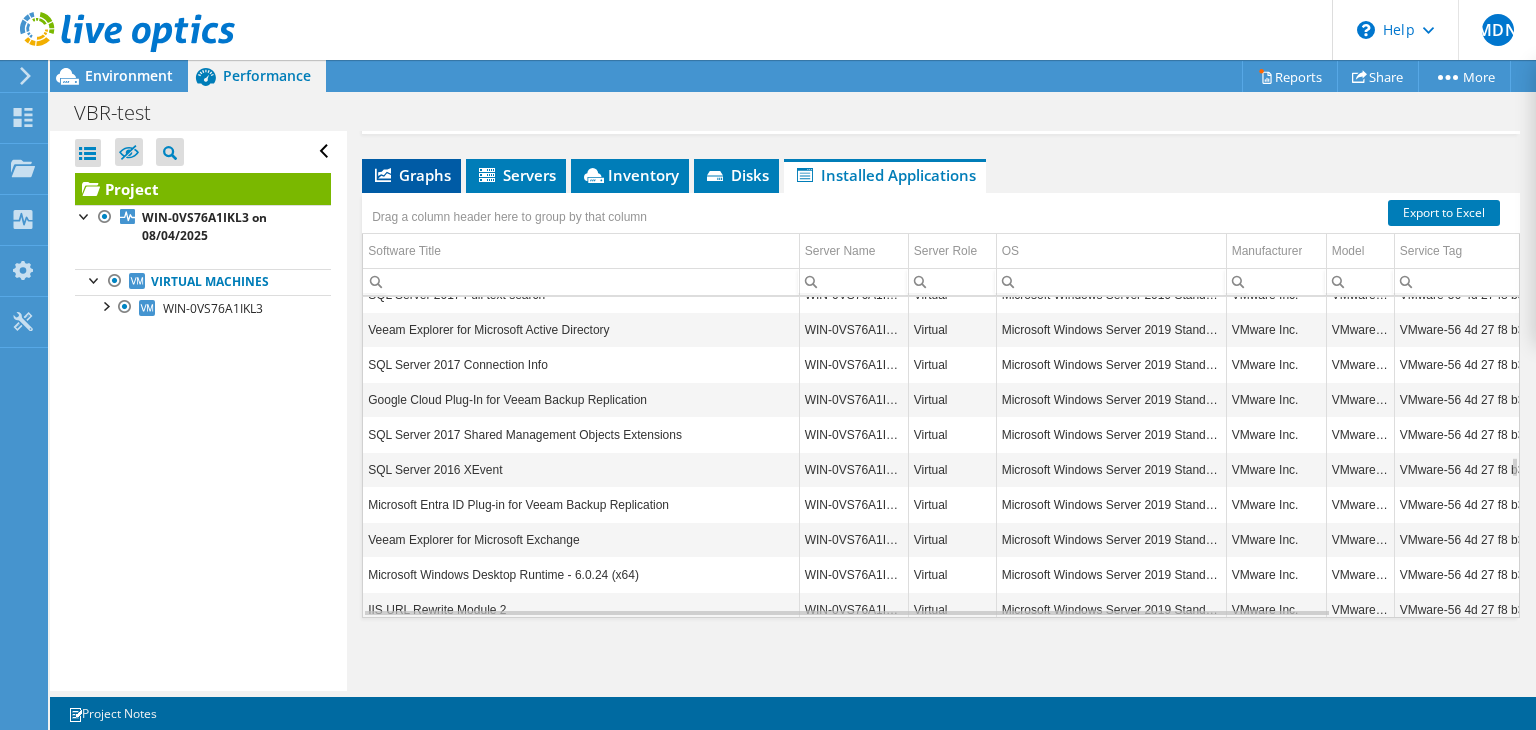 click on "Graphs" at bounding box center (411, 175) 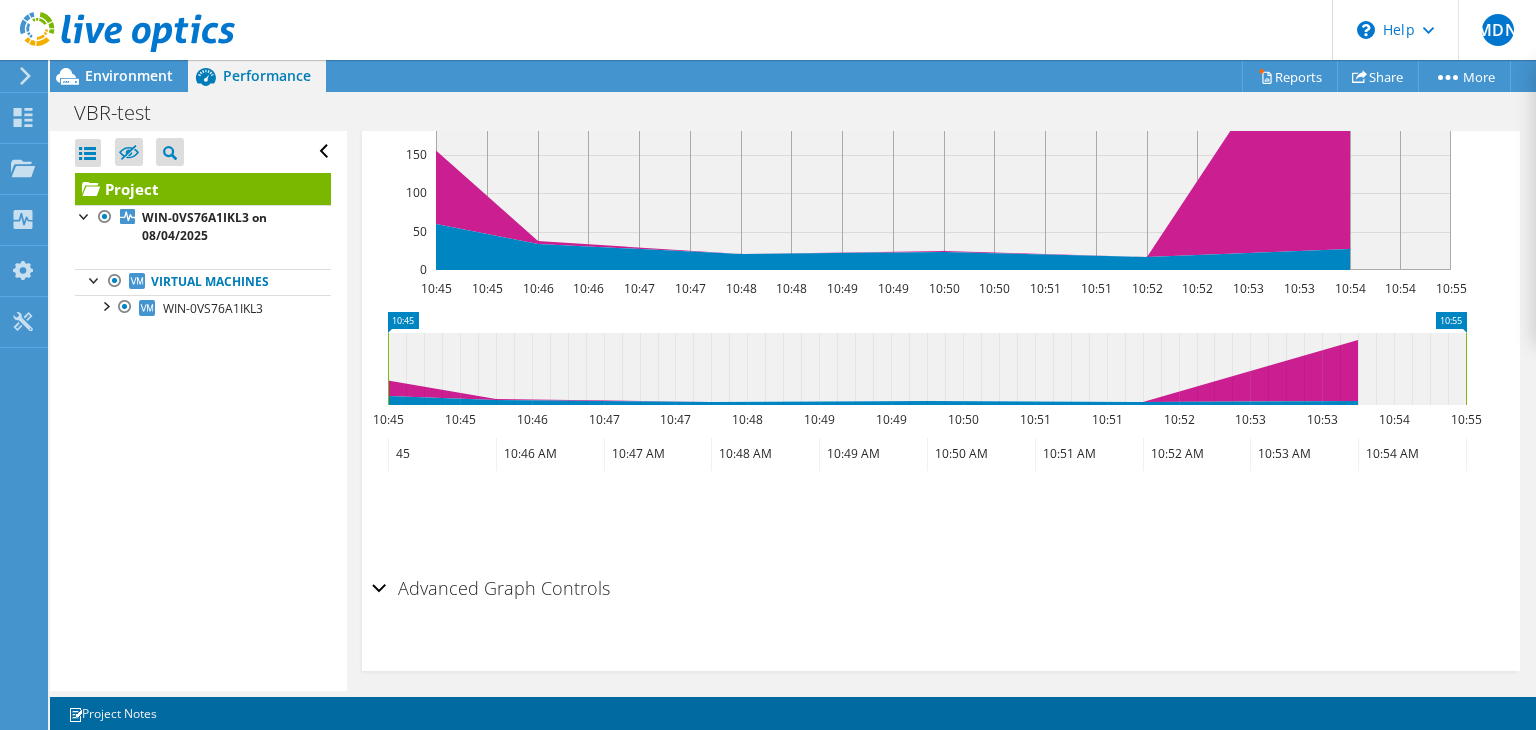scroll, scrollTop: 732, scrollLeft: 0, axis: vertical 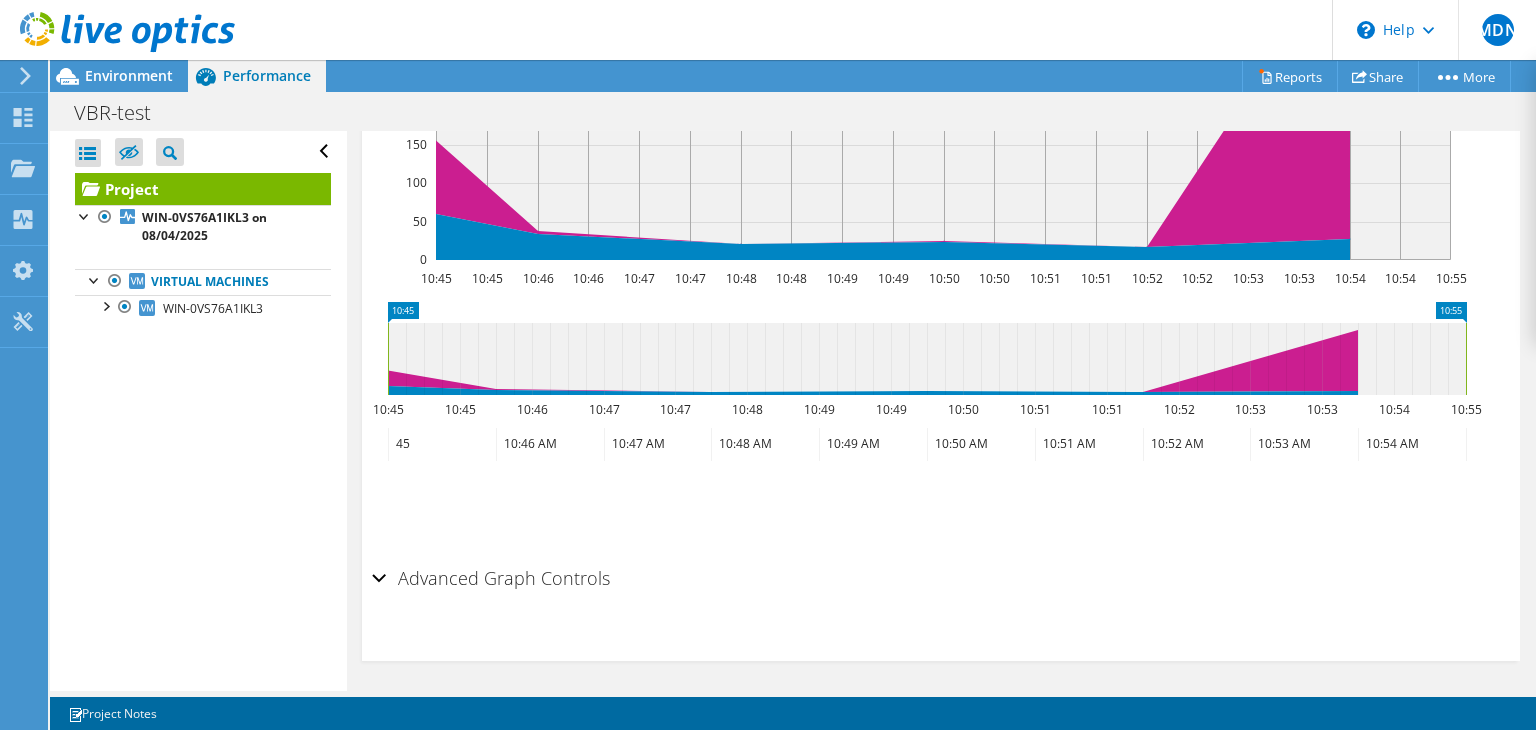 click on "Advanced Graph Controls" at bounding box center (491, 578) 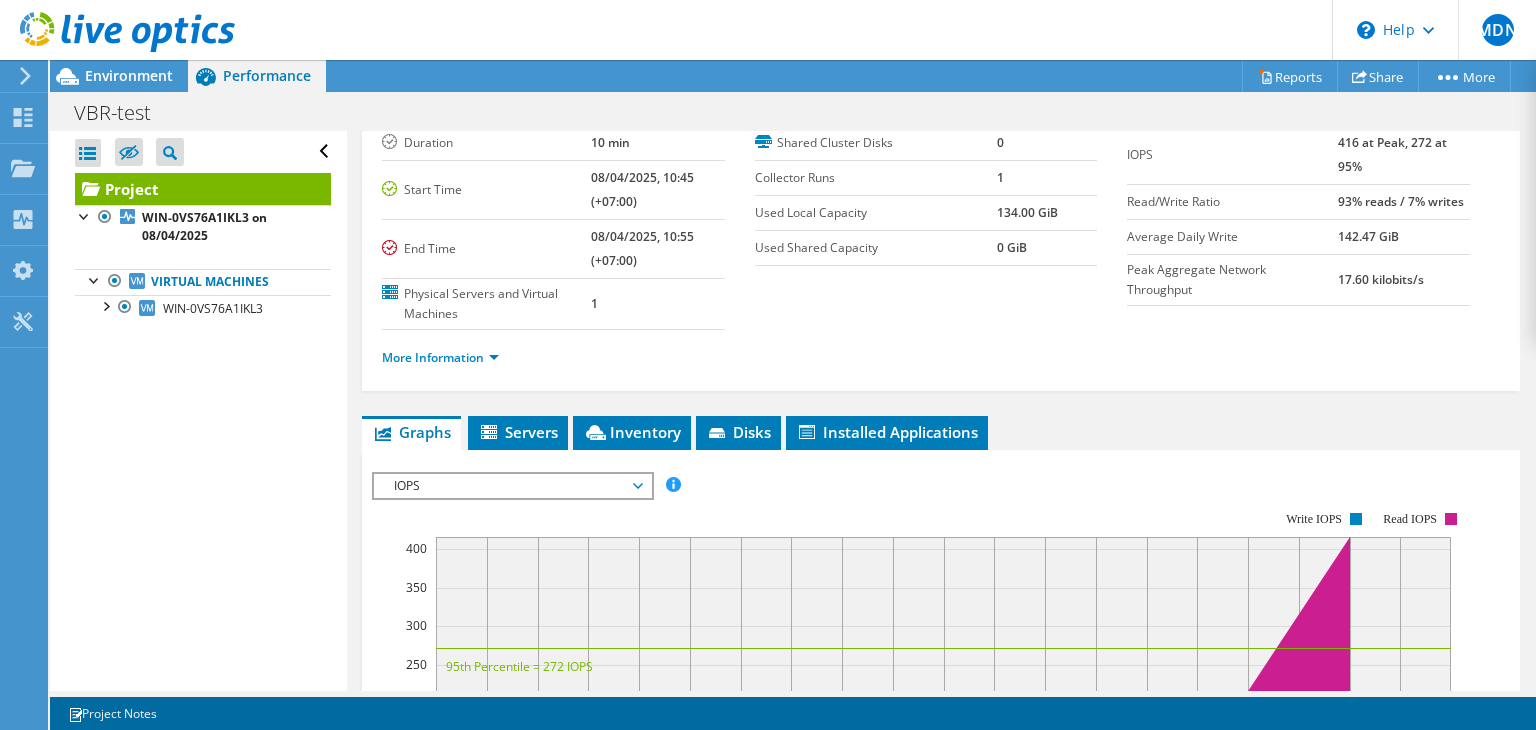 scroll, scrollTop: 104, scrollLeft: 0, axis: vertical 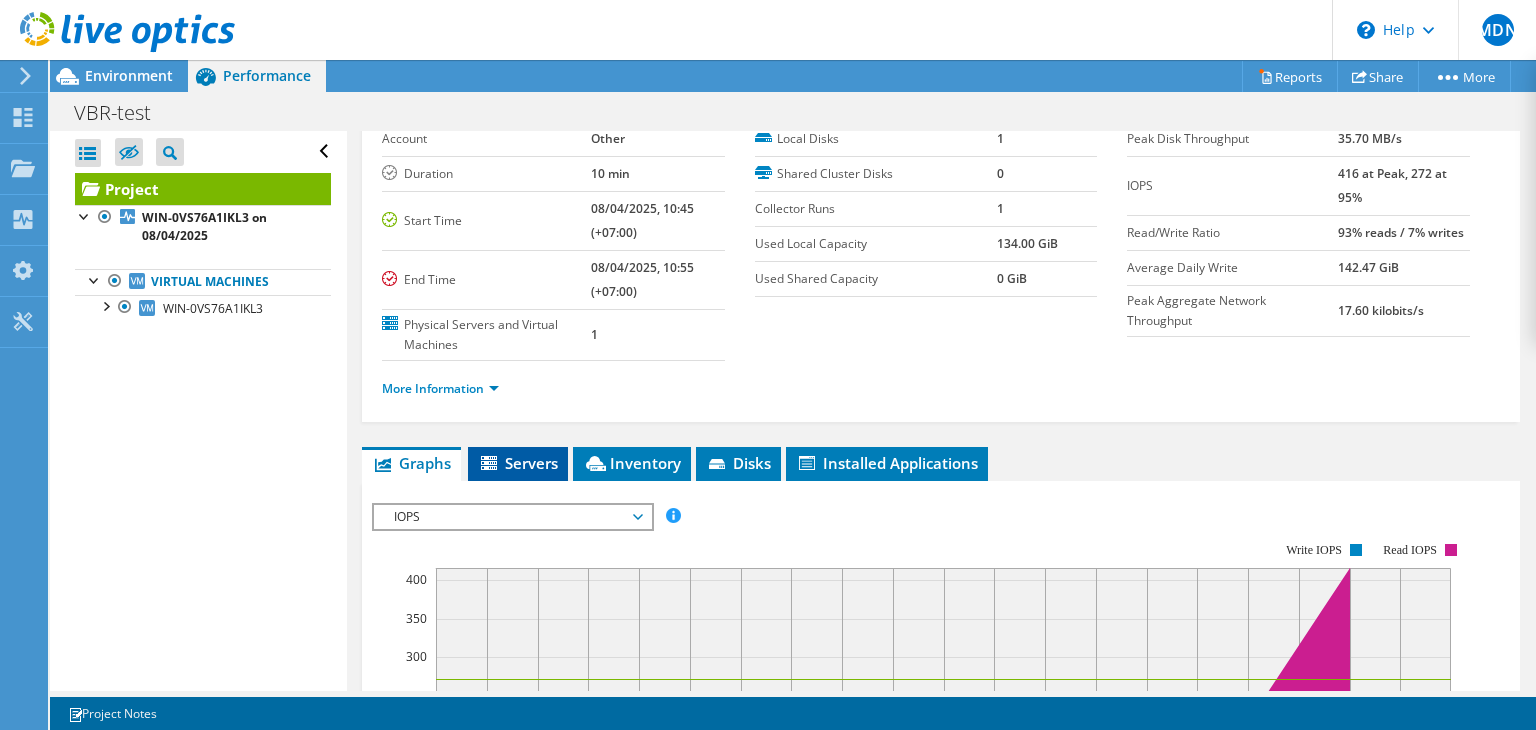 click on "Servers" at bounding box center (518, 463) 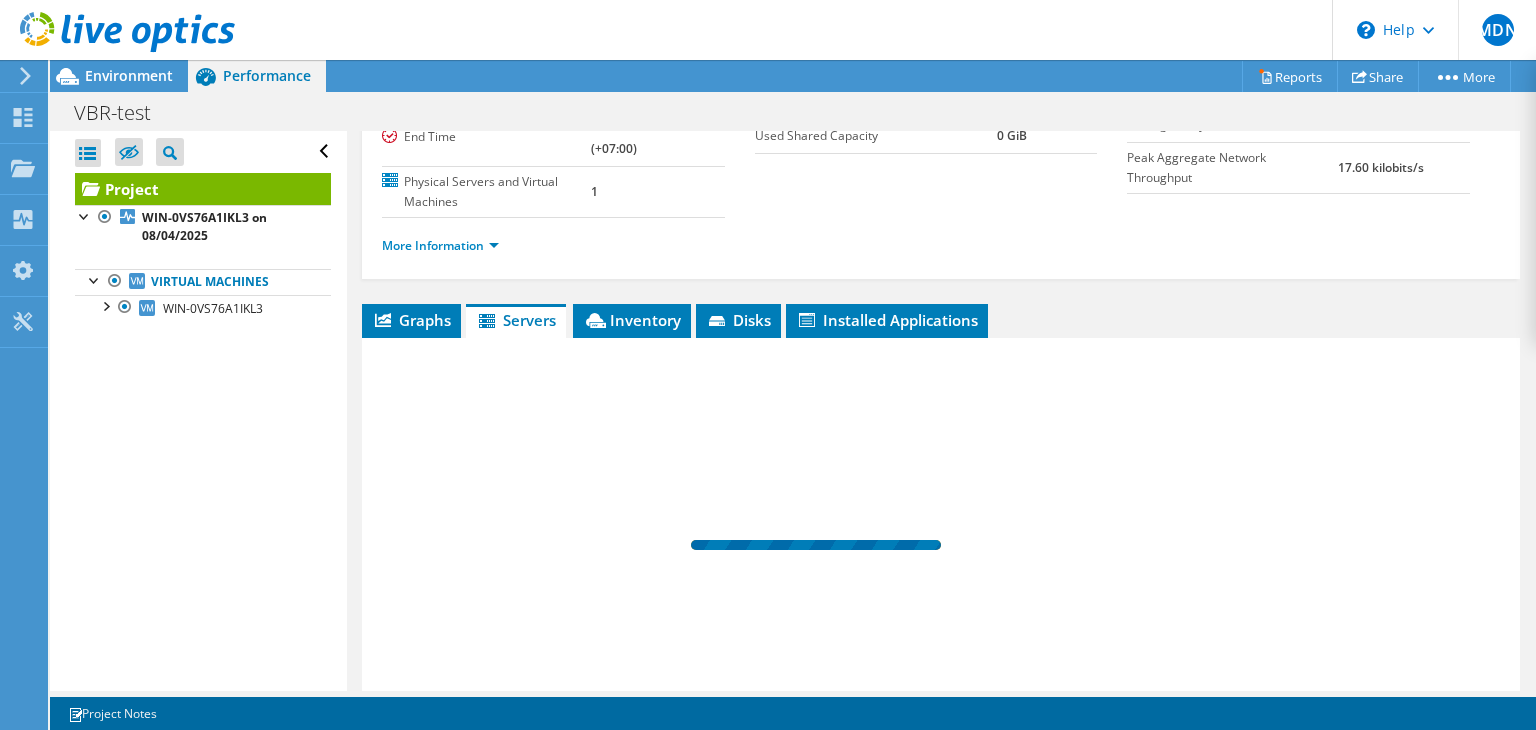 scroll, scrollTop: 392, scrollLeft: 0, axis: vertical 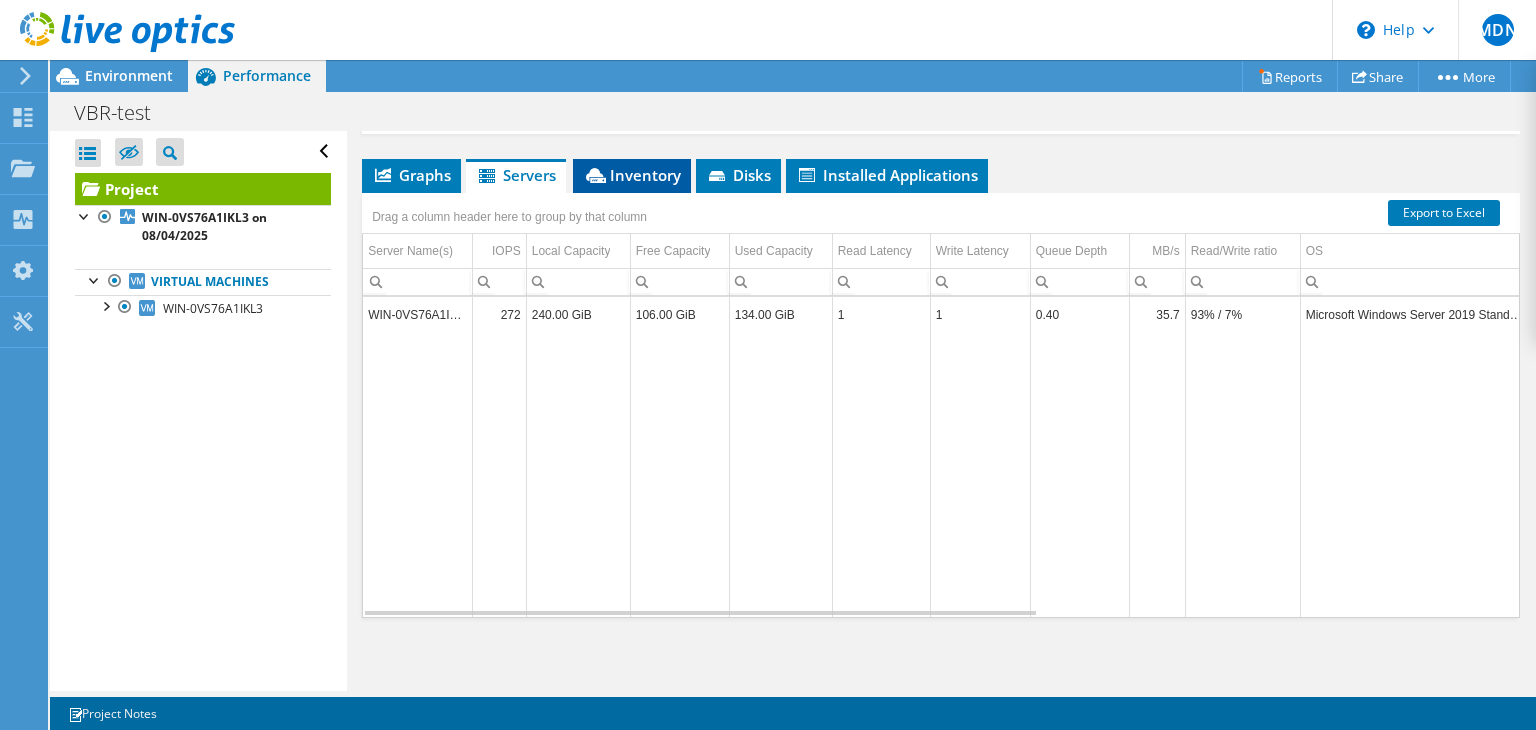 click on "Inventory" at bounding box center (632, 175) 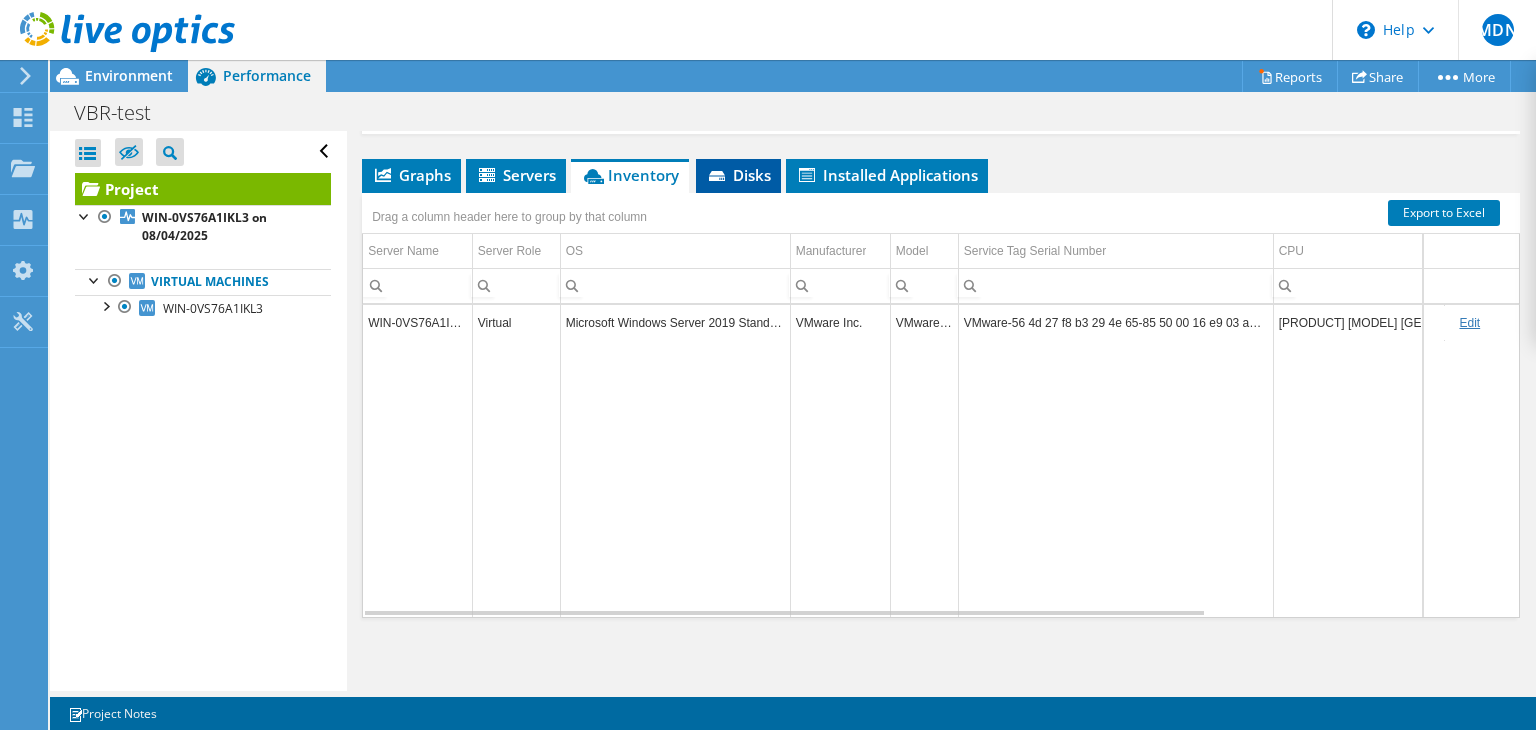 click on "Disks" at bounding box center (738, 176) 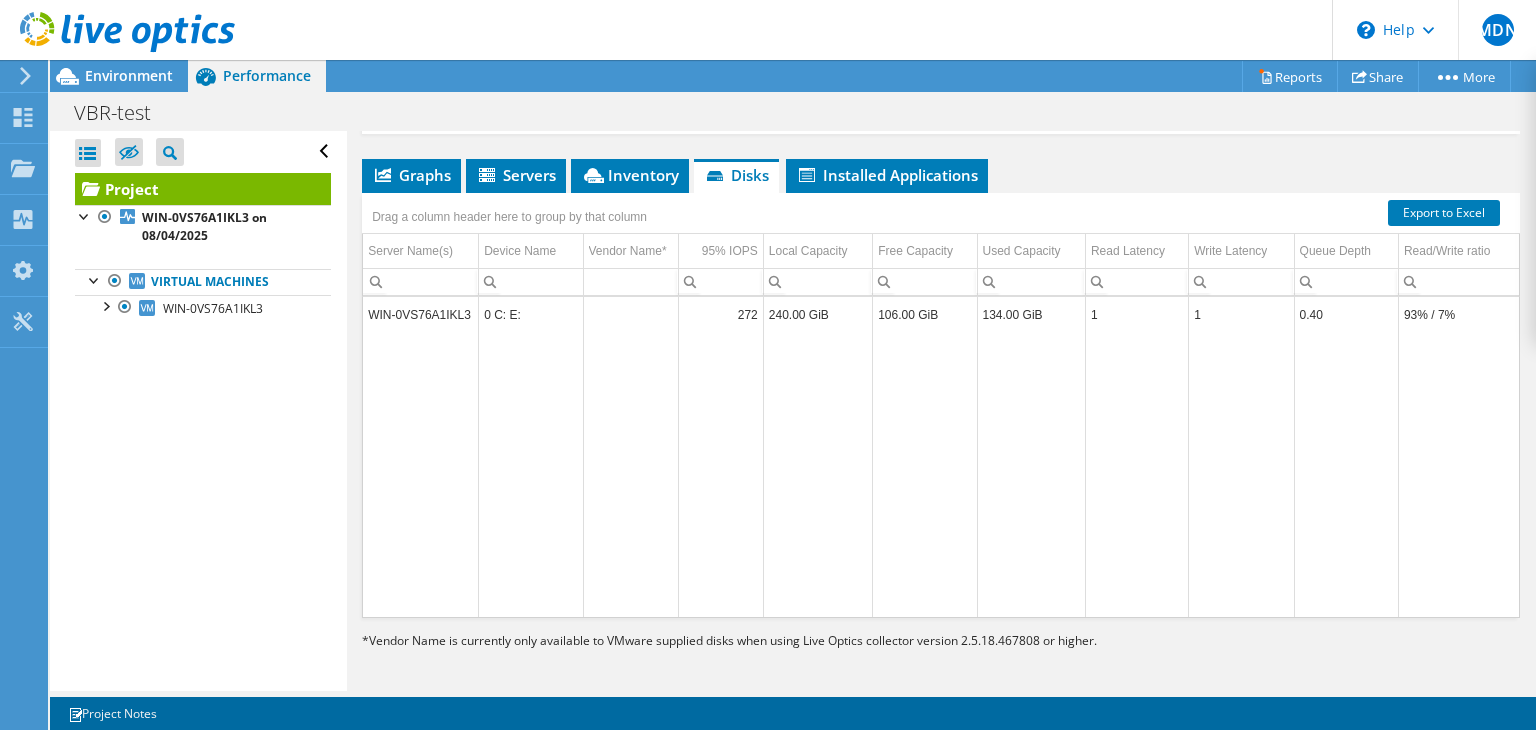 click on "Project
Details
Prepared for:
MINH DUC NGUYEN,  minhduc.nguyen@veeam.com
Account
Other
Duration
10 min
Start Time
08/04/2025, 10:45 (+07:00)
End Time
08/04/2025, 10:55 (+07:00)
1 1 0 1" at bounding box center (941, 216) 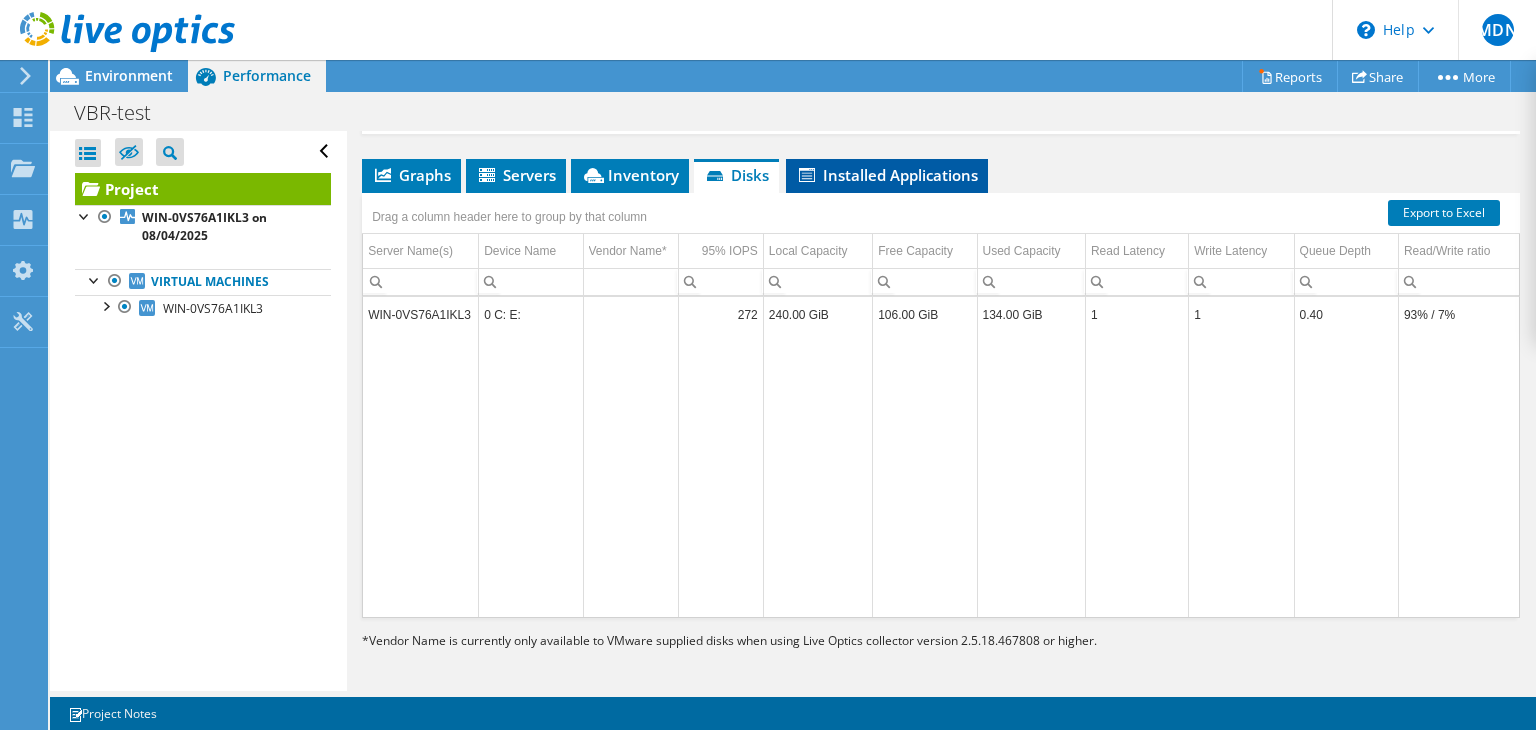 click on "Installed Applications" at bounding box center (887, 175) 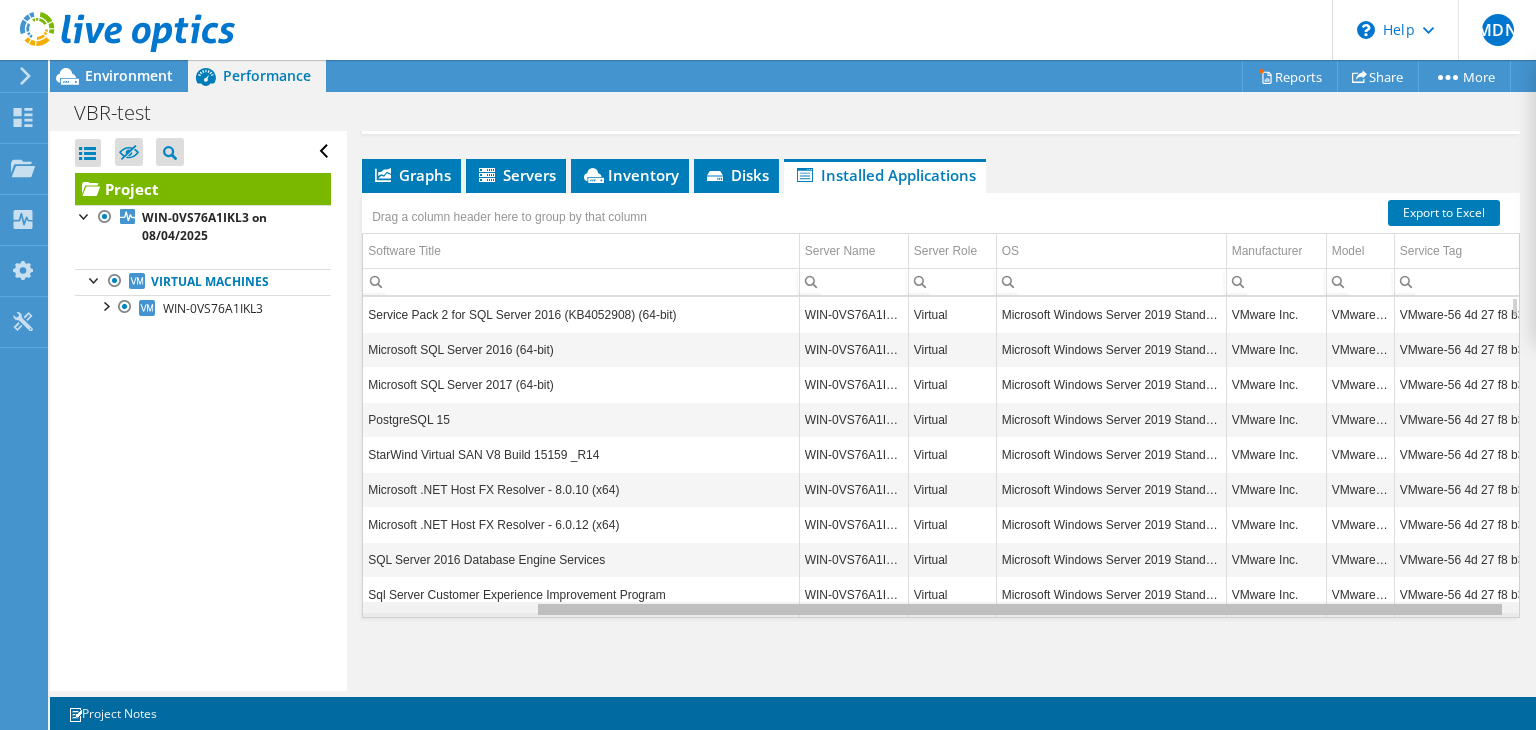 scroll, scrollTop: 0, scrollLeft: 204, axis: horizontal 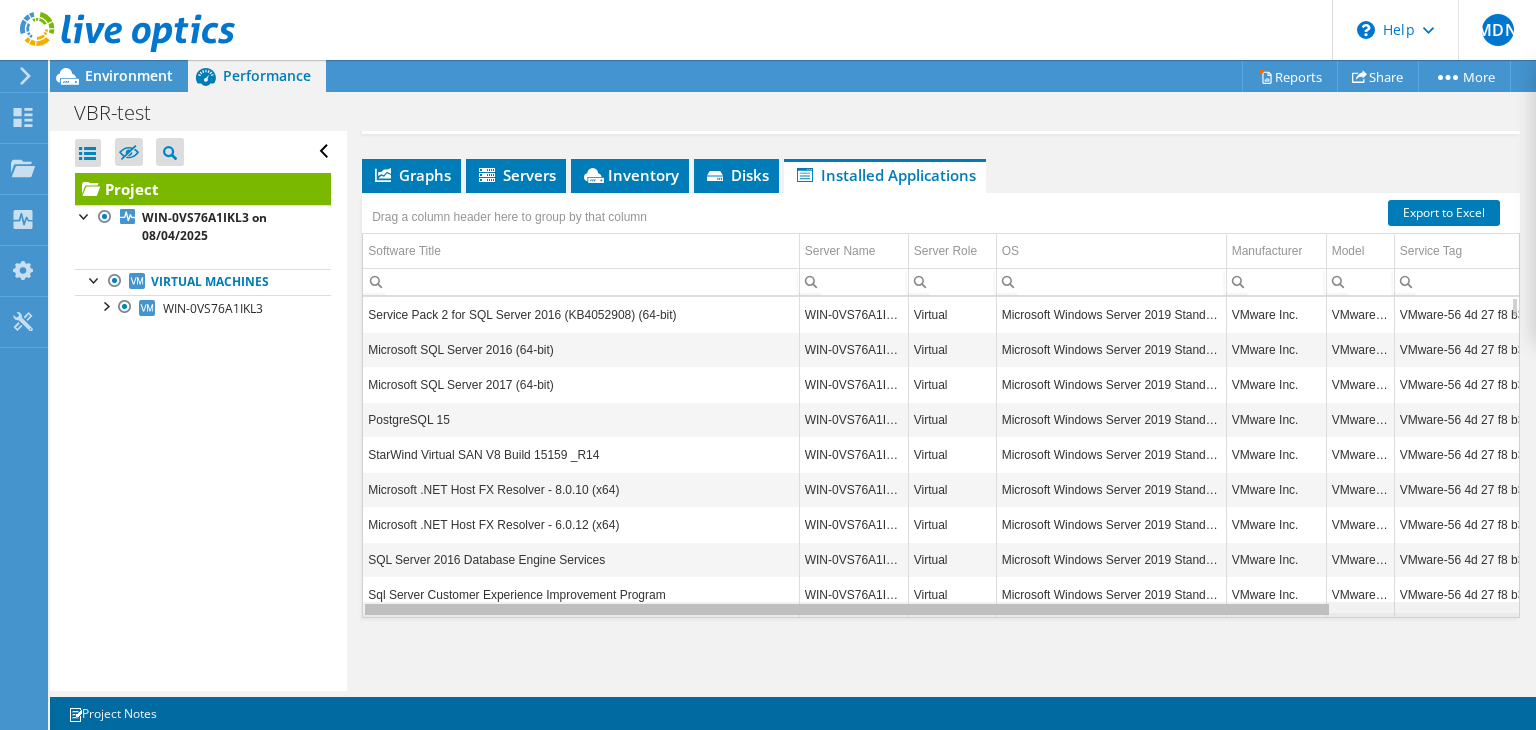 drag, startPoint x: 909, startPoint y: 606, endPoint x: 690, endPoint y: 518, distance: 236.01907 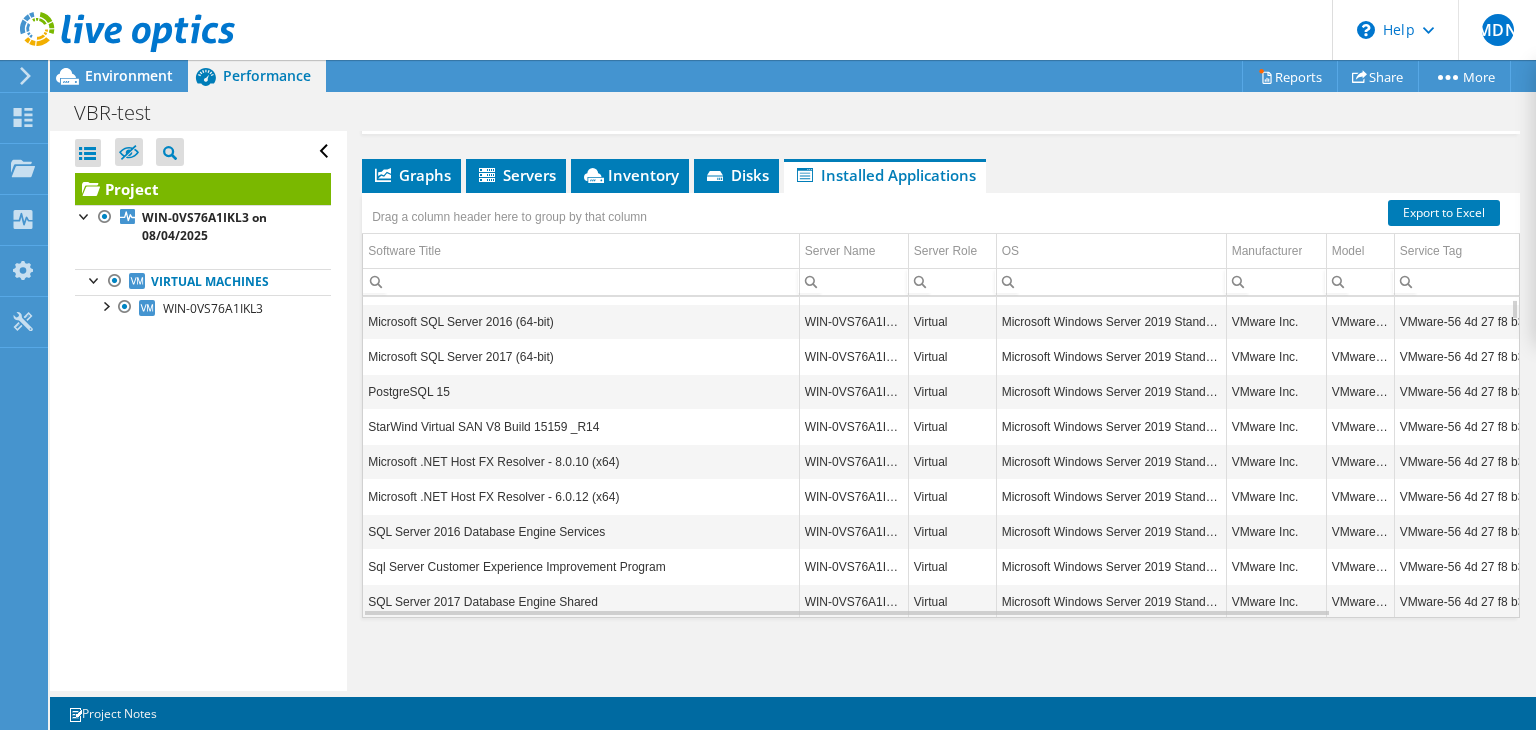 scroll, scrollTop: 28, scrollLeft: 0, axis: vertical 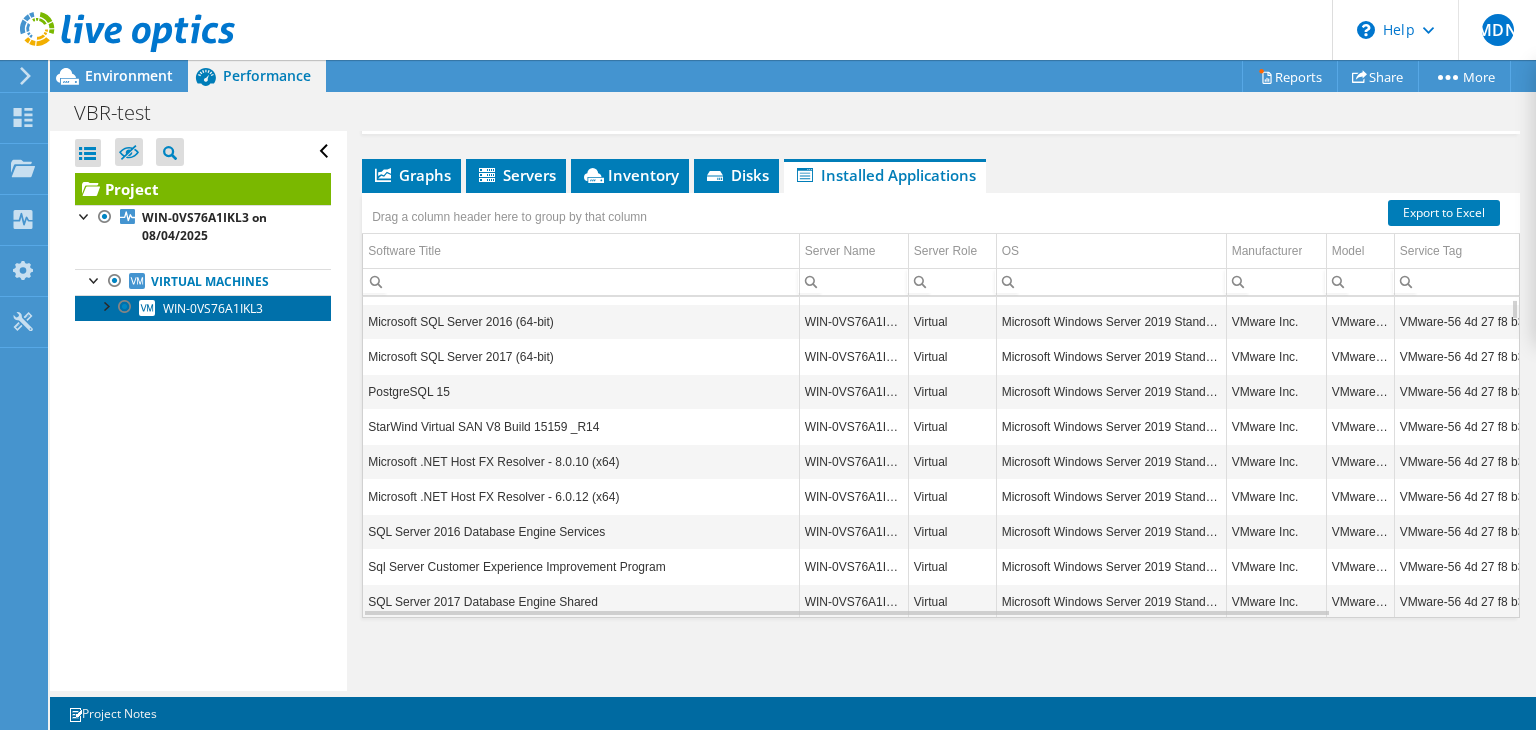 click on "WIN-0VS76A1IKL3" at bounding box center [213, 308] 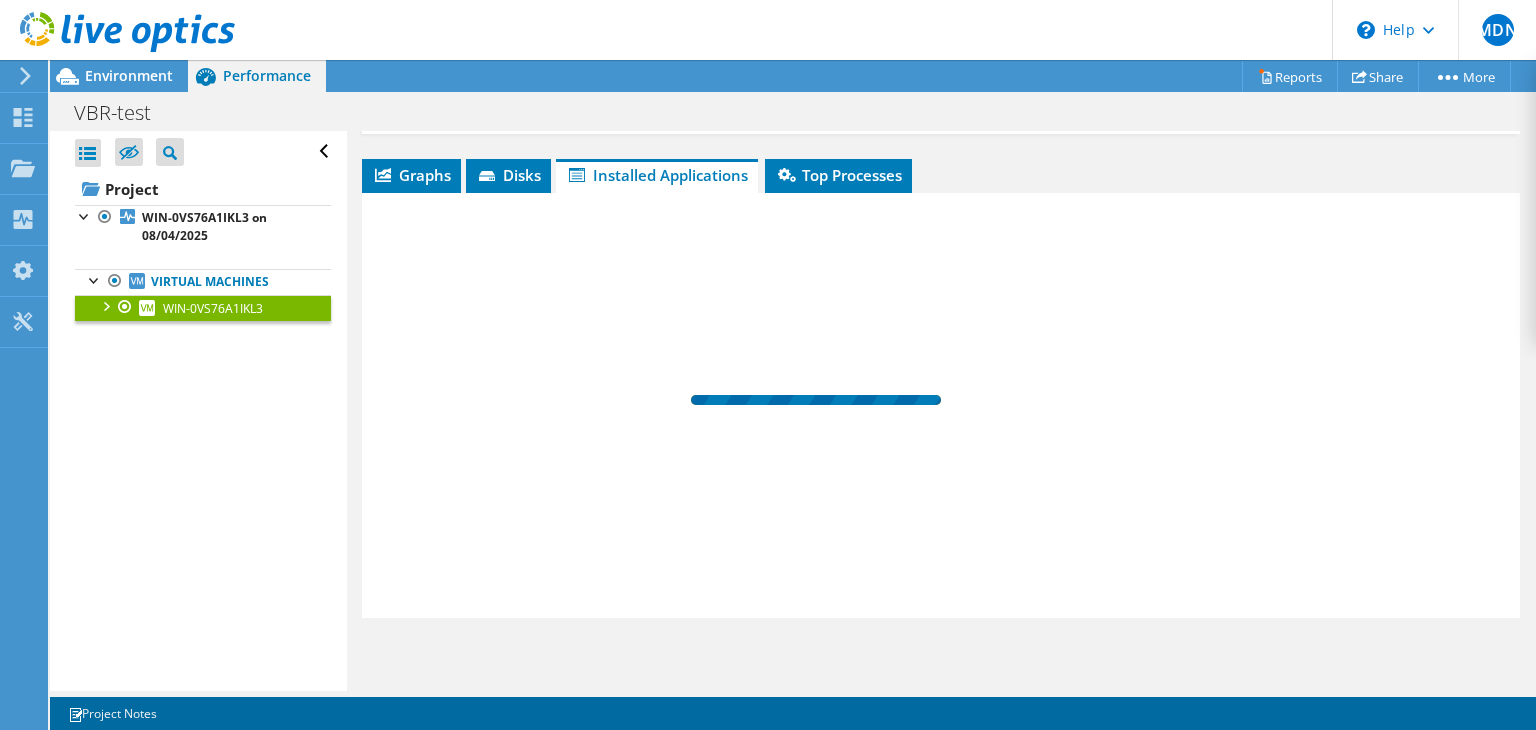 scroll, scrollTop: 312, scrollLeft: 0, axis: vertical 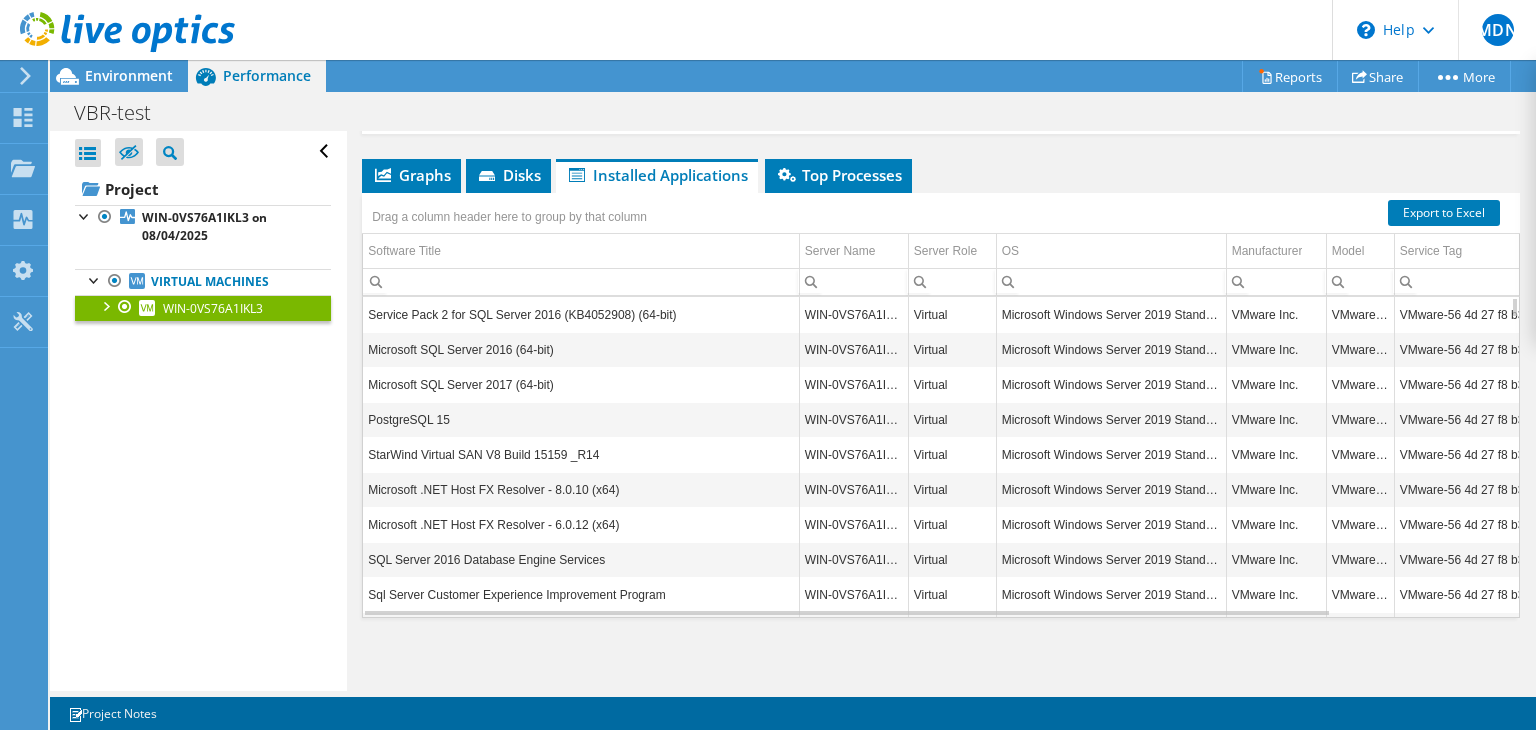 click at bounding box center [105, 305] 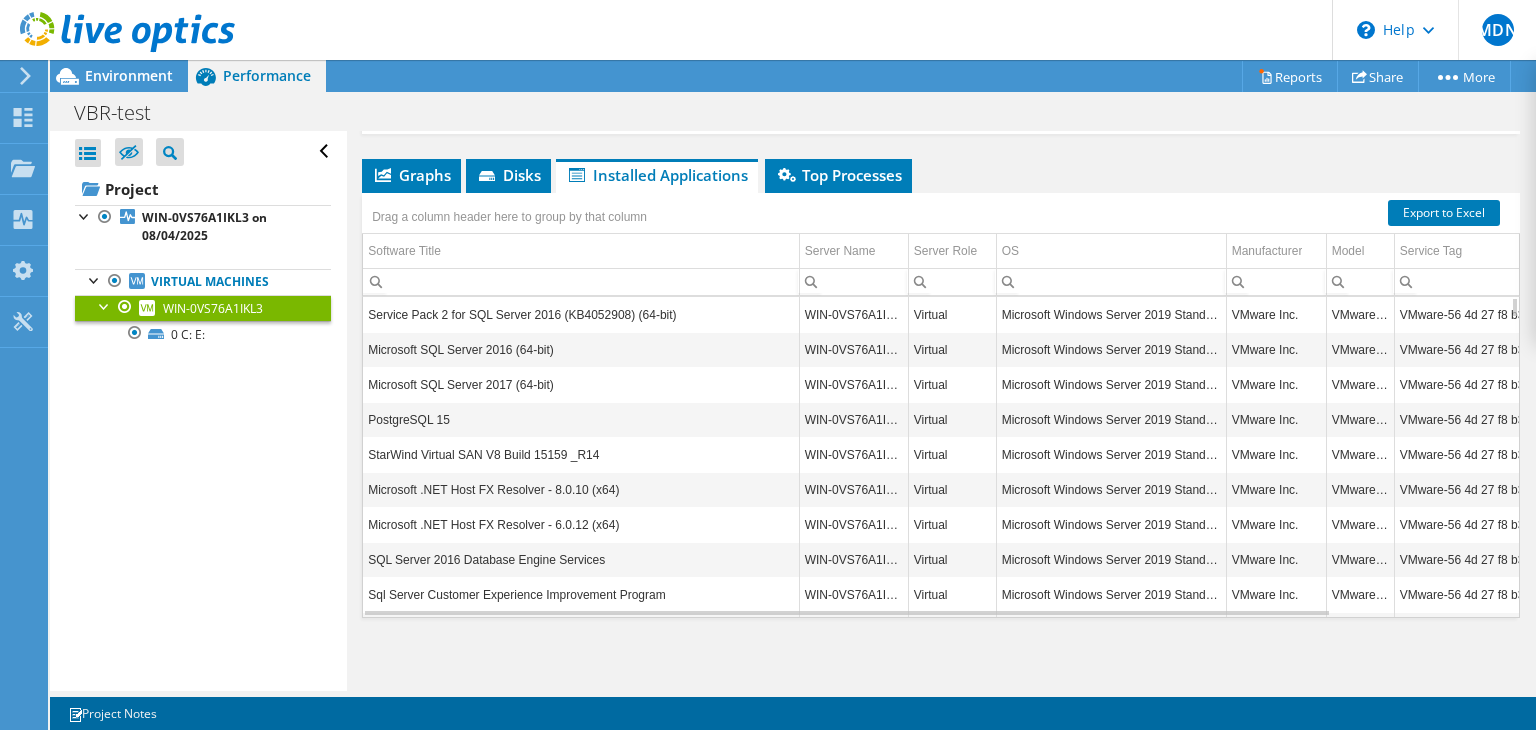 click at bounding box center [105, 305] 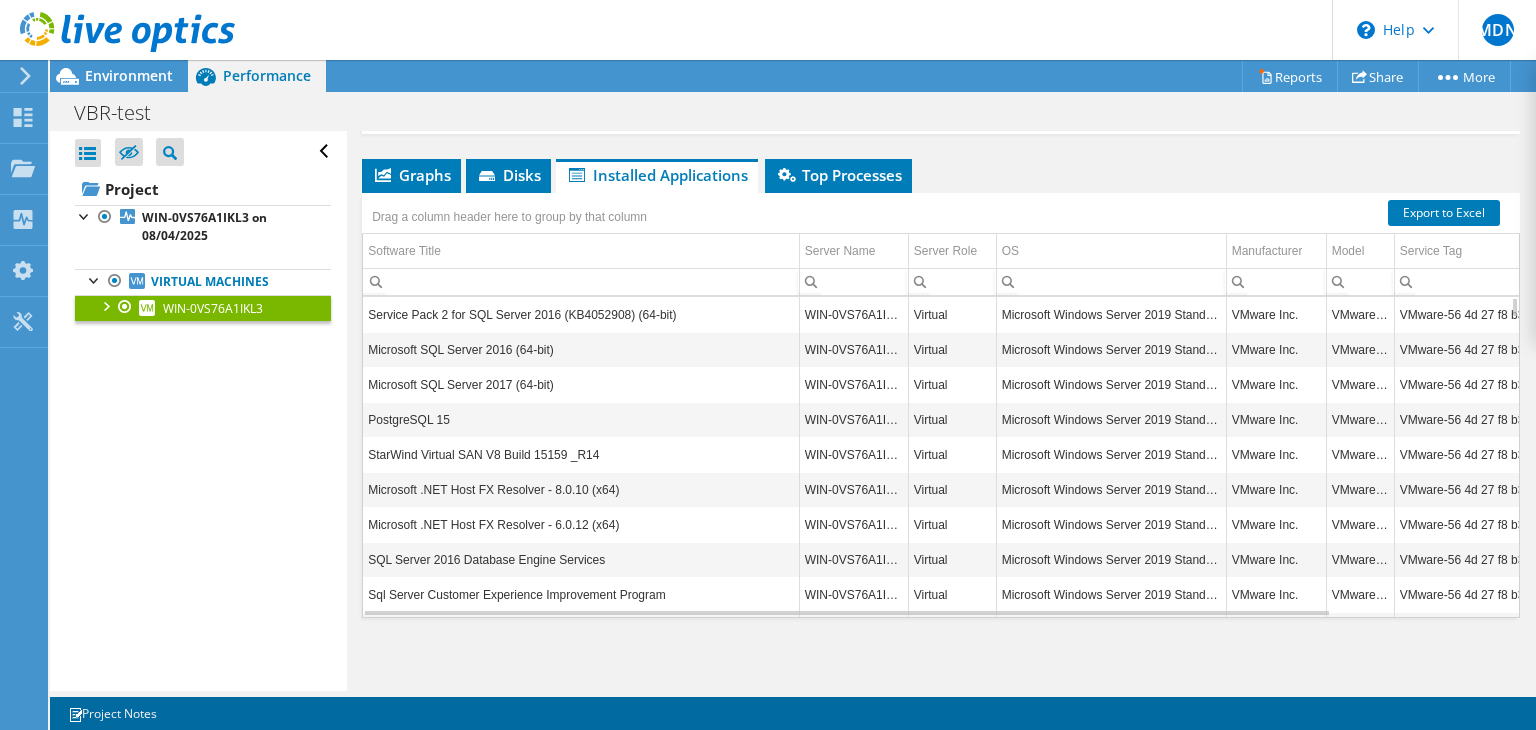 click on "WIN-0VS76A1IKL3" at bounding box center [203, 308] 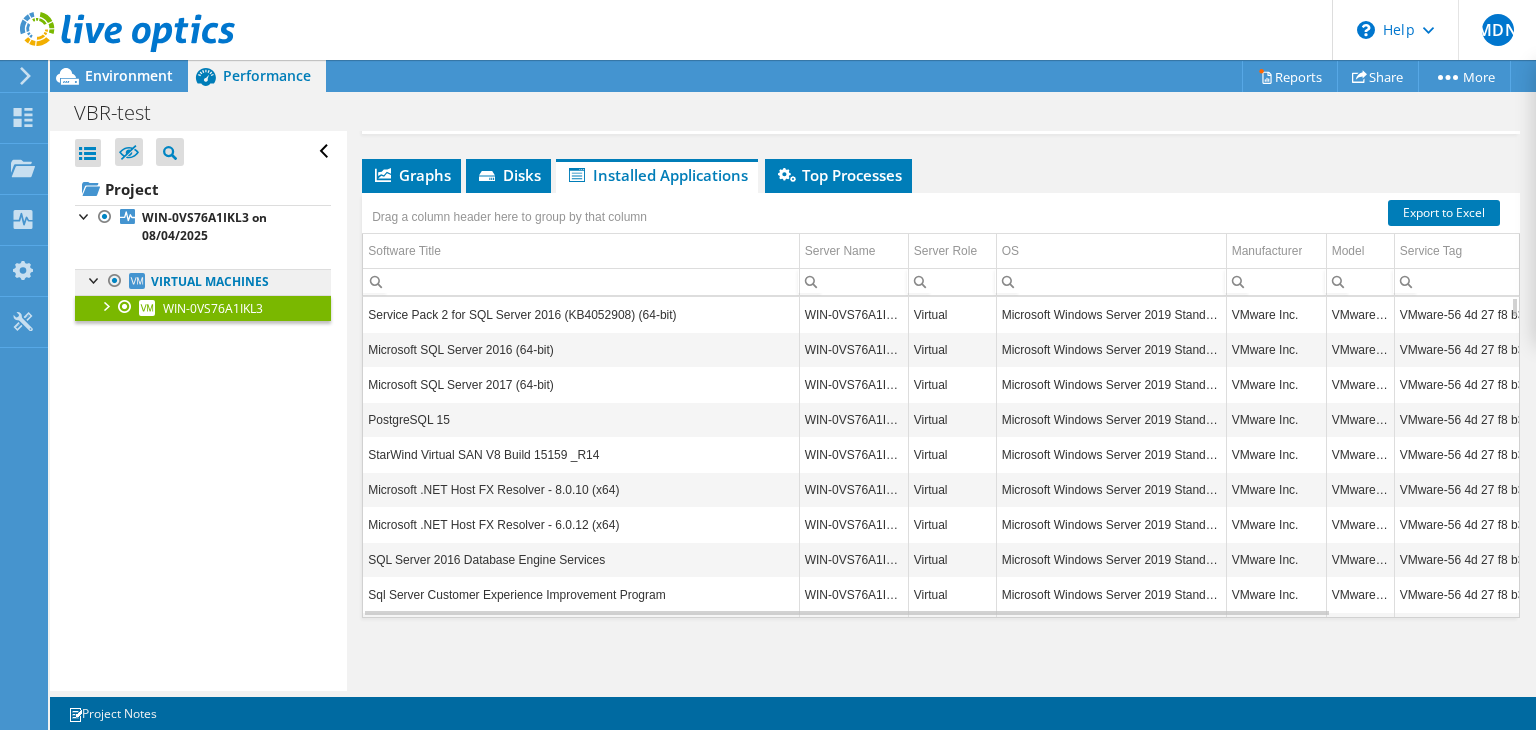 click on "Virtual Machines" at bounding box center (203, 282) 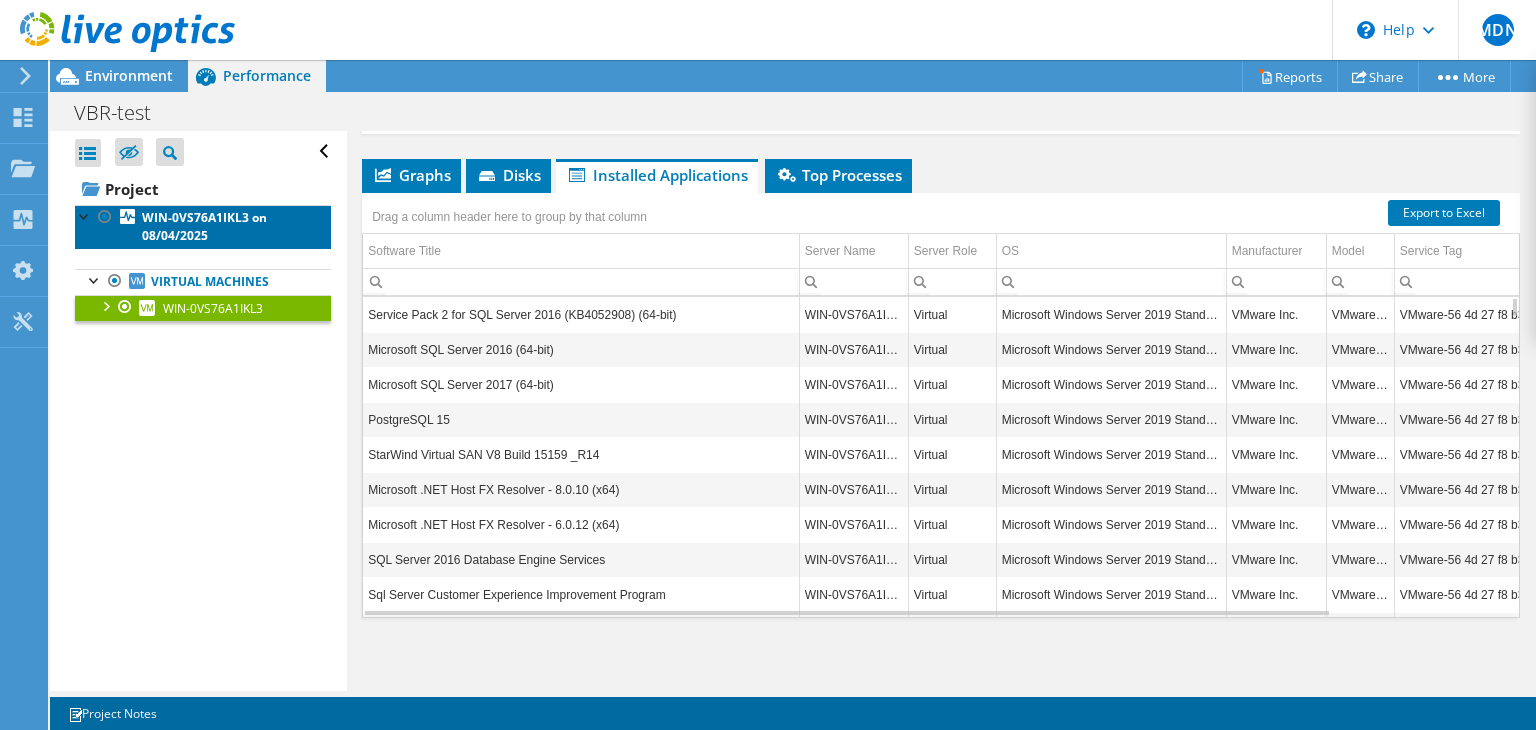 click on "WIN-0VS76A1IKL3 on 8/4/2025" at bounding box center (203, 227) 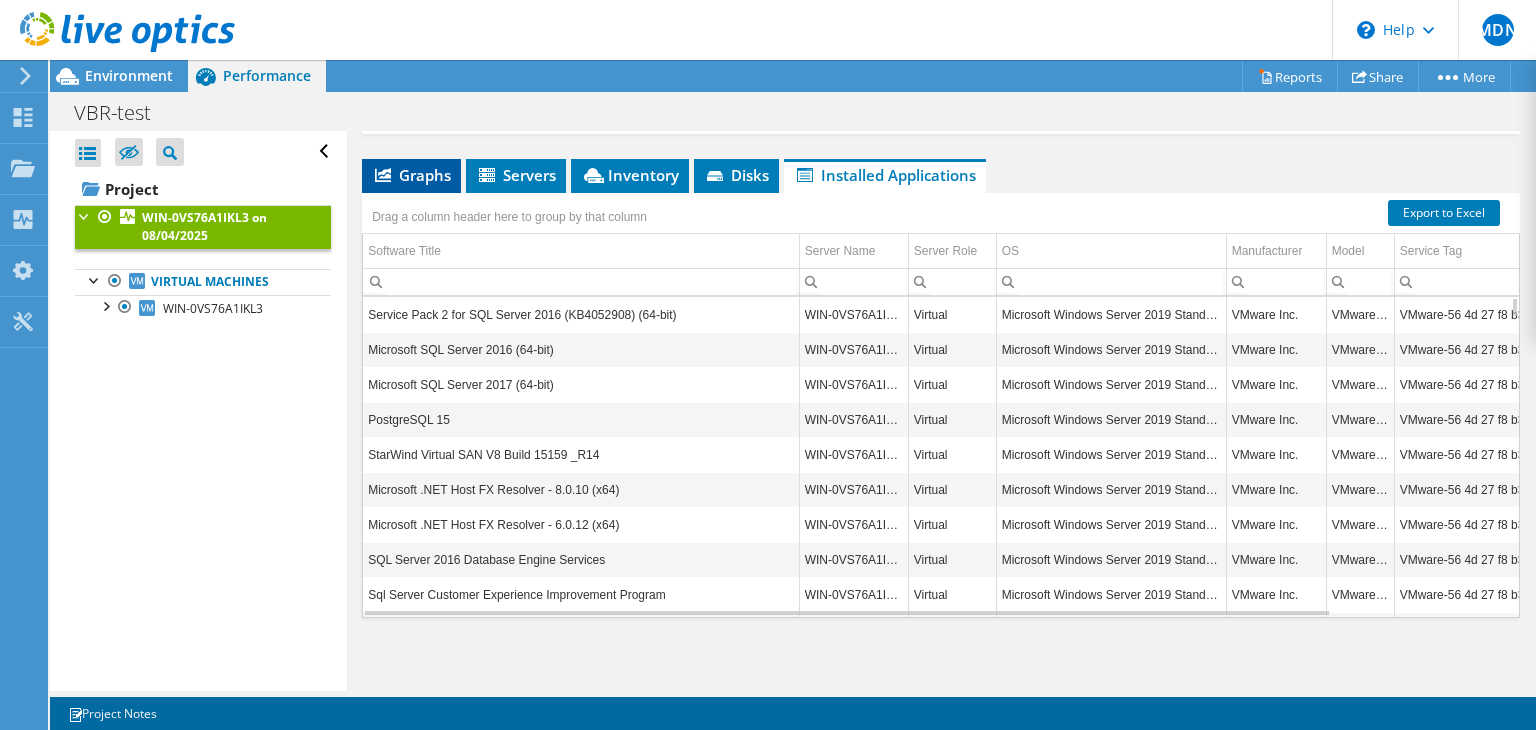 click on "Graphs" at bounding box center [411, 175] 